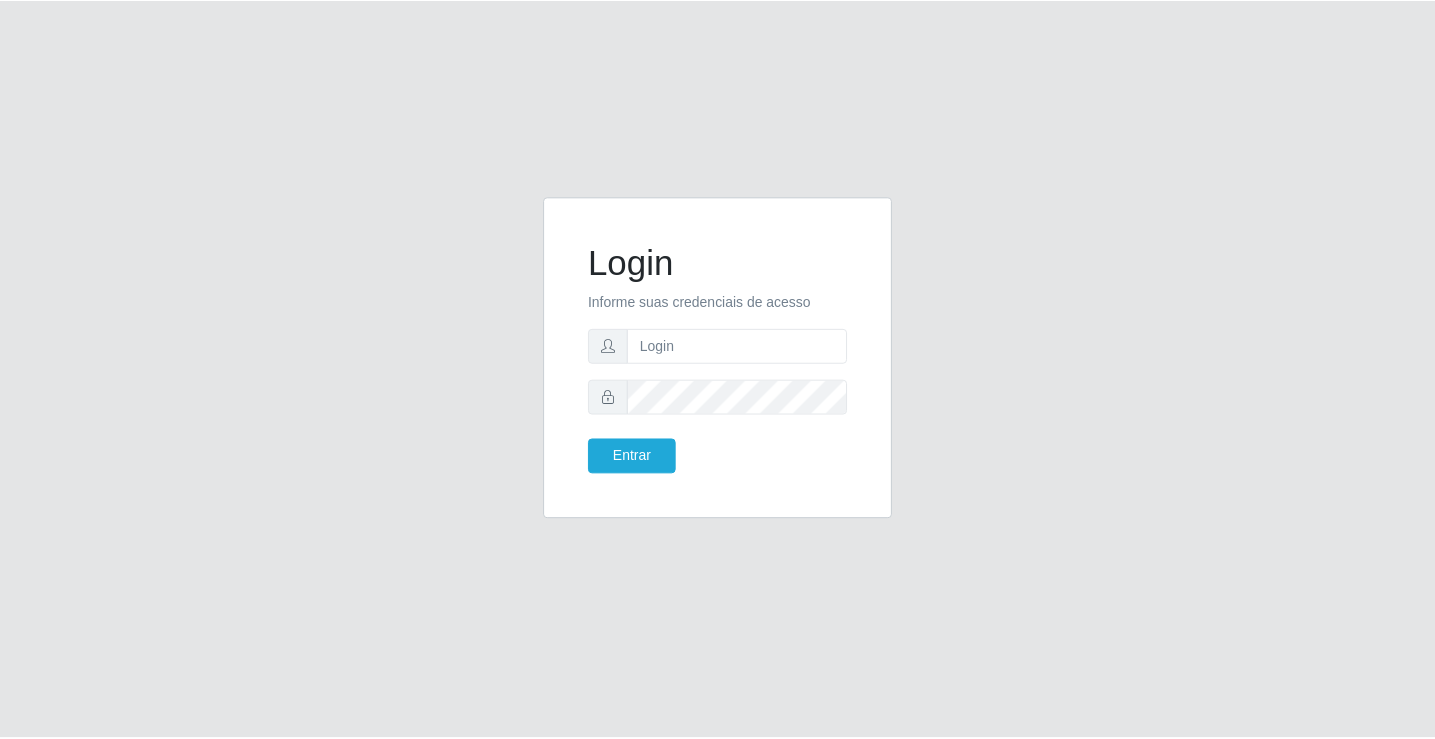scroll, scrollTop: 0, scrollLeft: 0, axis: both 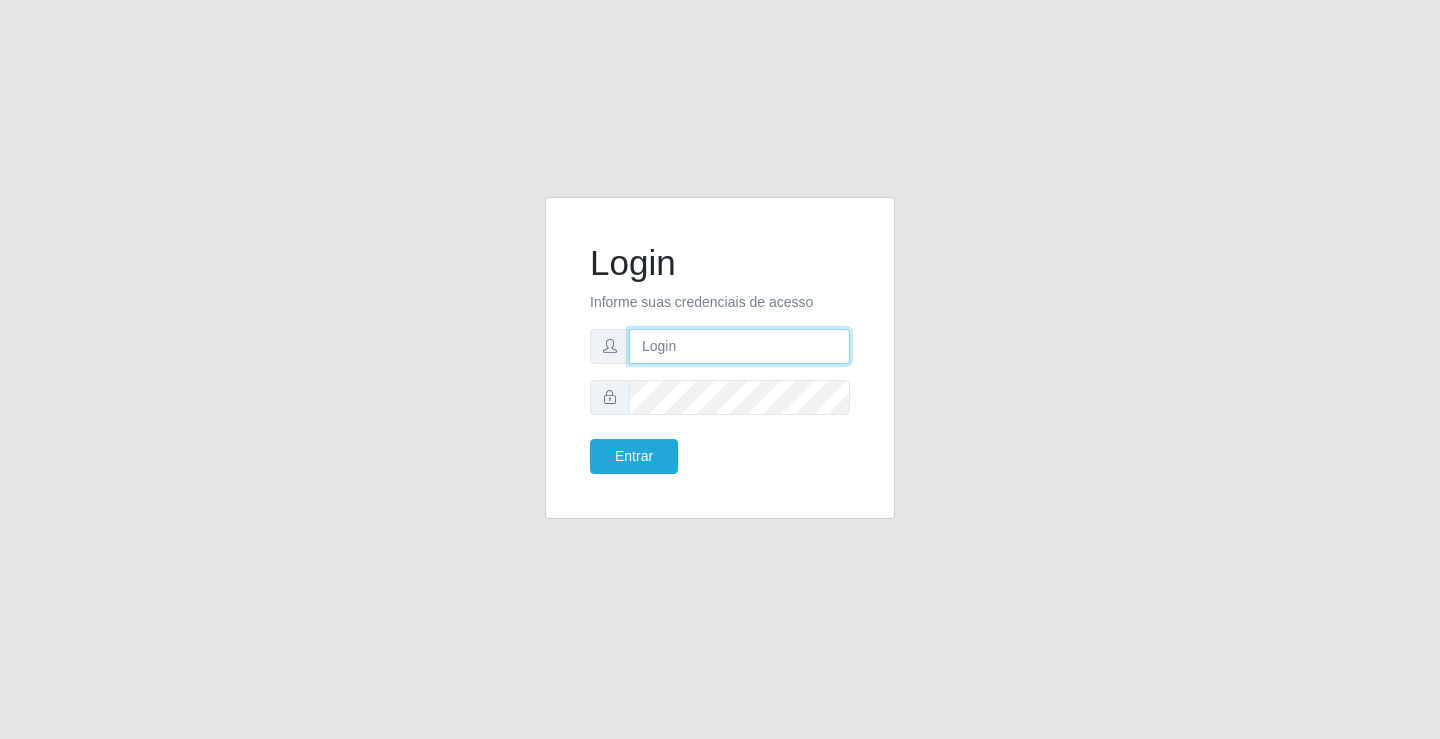 click at bounding box center [739, 346] 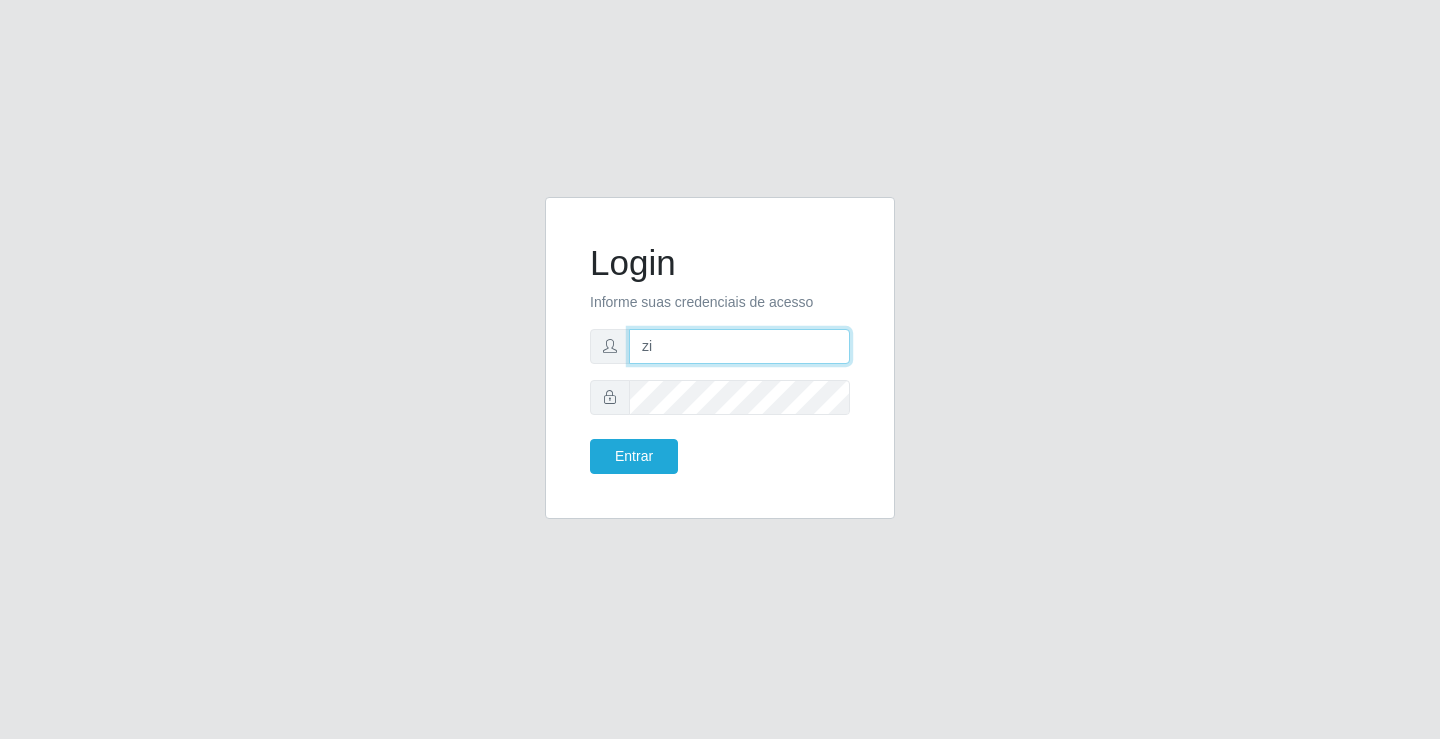 type on "[EMAIL]" 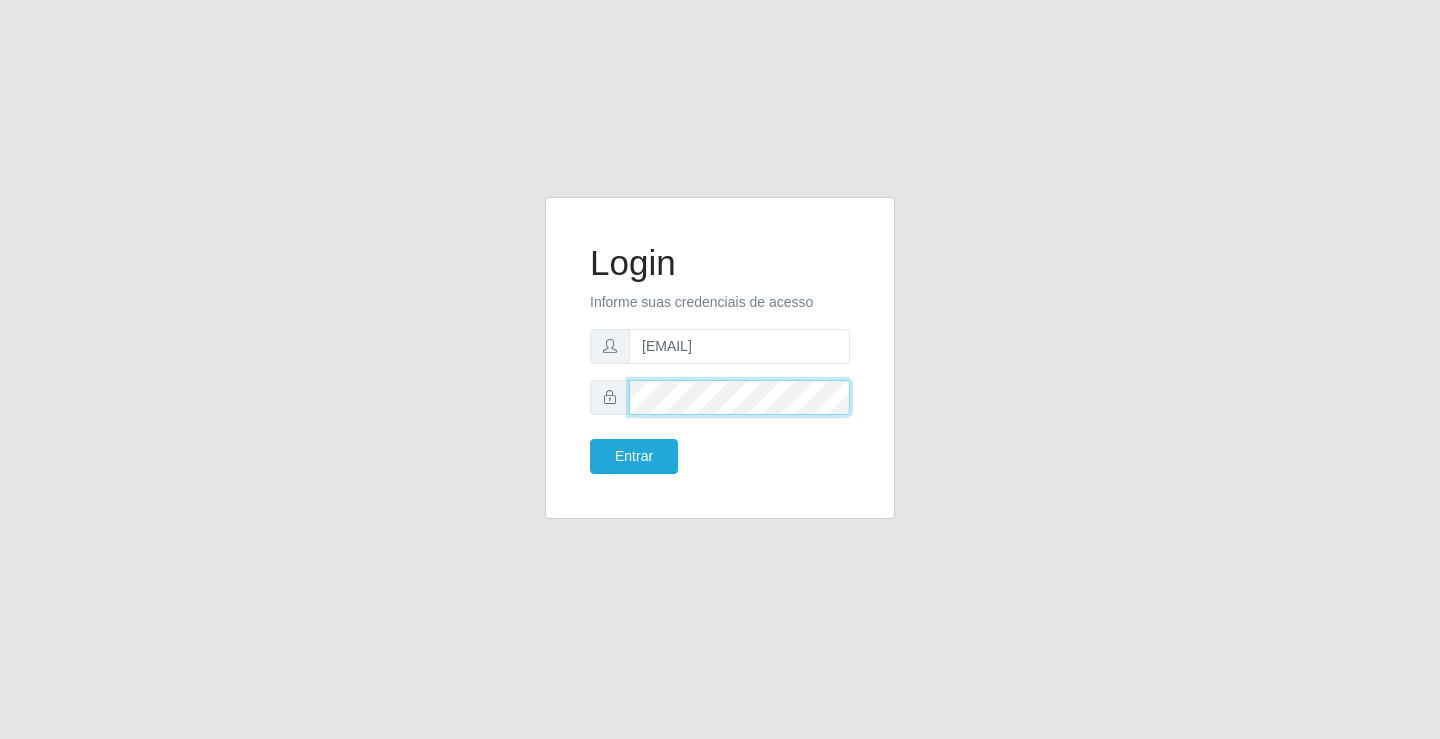 click on "Entrar" at bounding box center [634, 456] 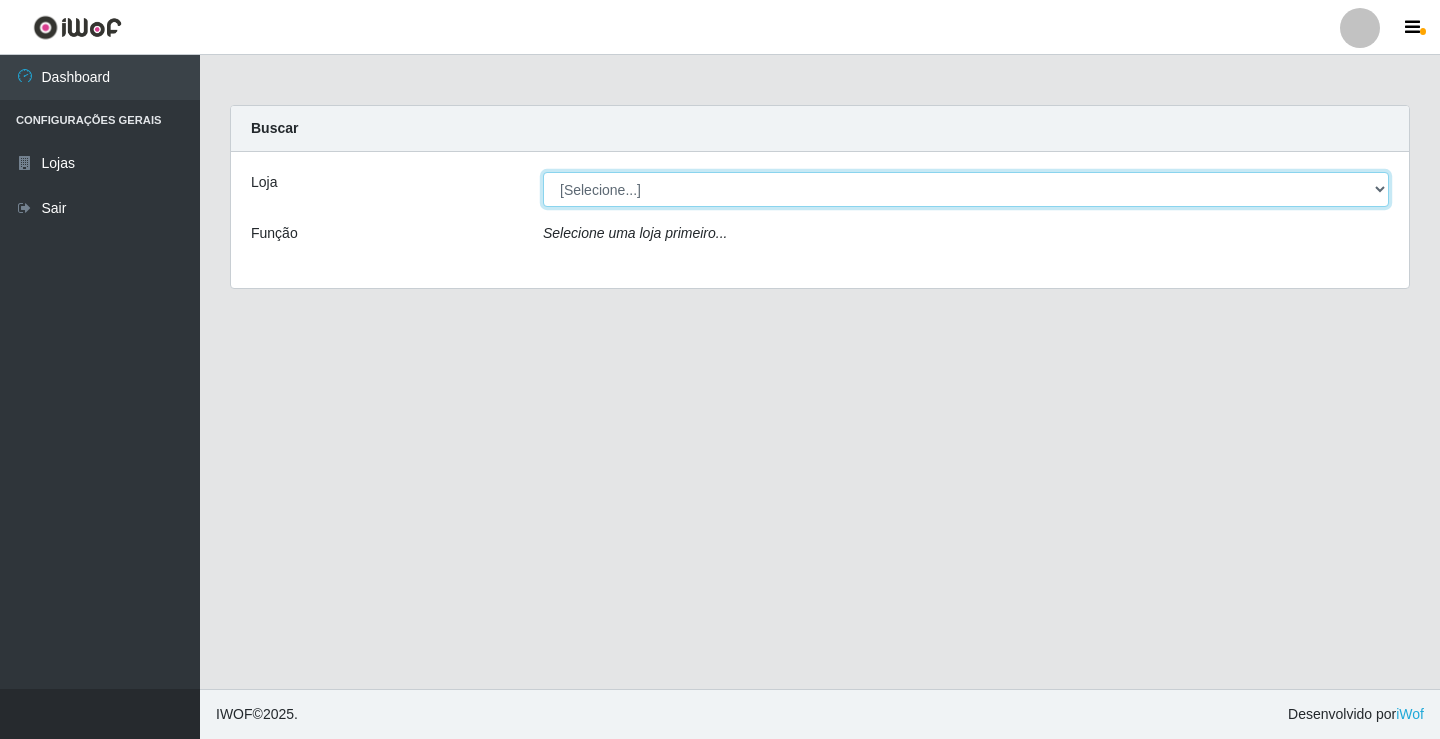 click on "[Selecione...] Ideal - [CITY]" at bounding box center (966, 189) 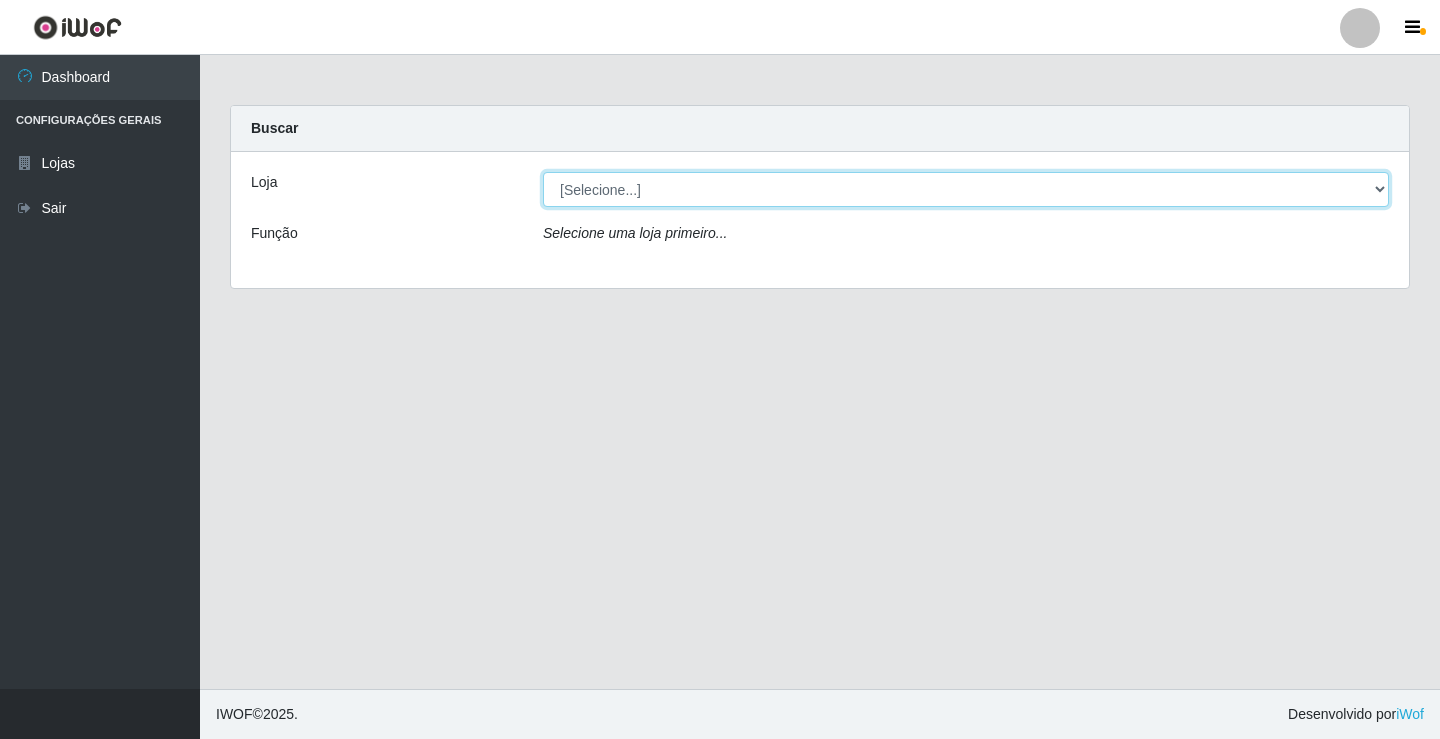 select on "231" 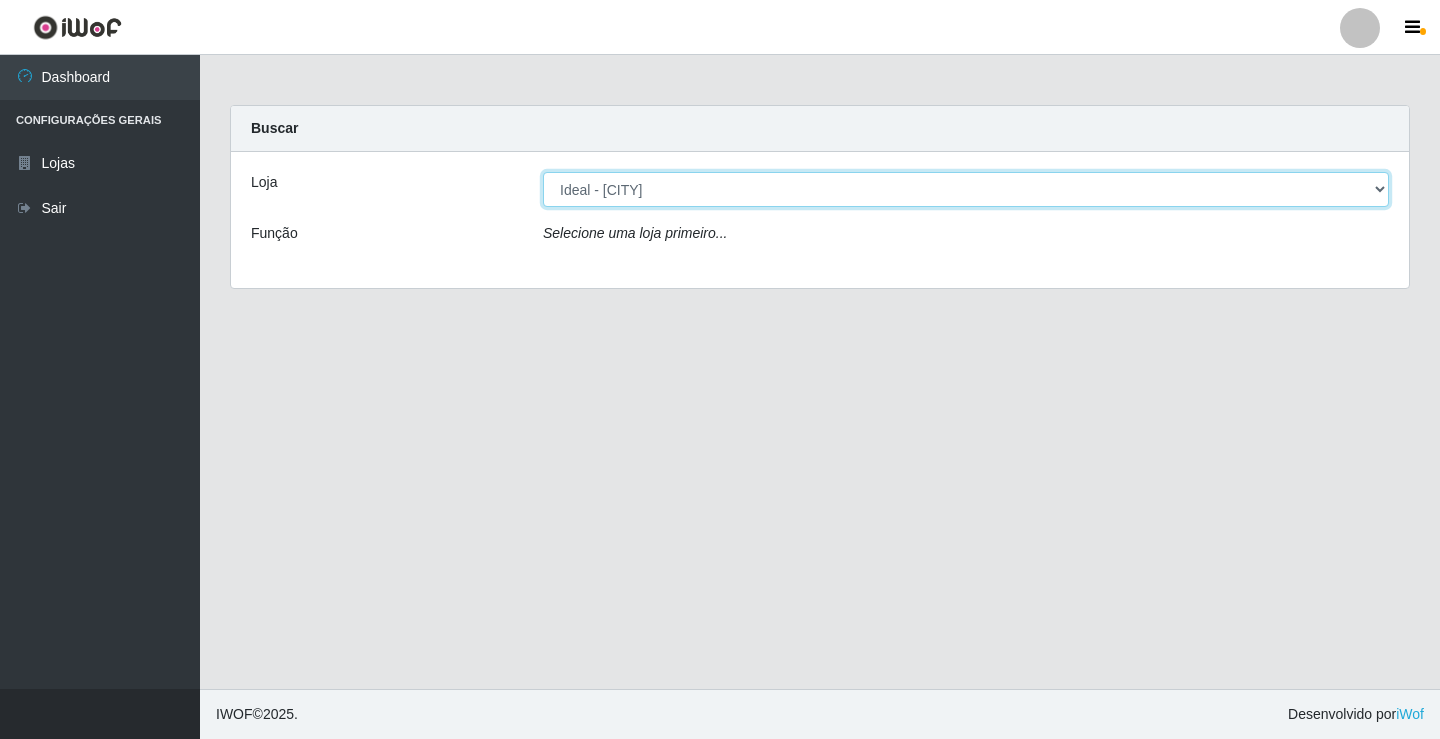 click on "[Selecione...] Ideal - [CITY]" at bounding box center [966, 189] 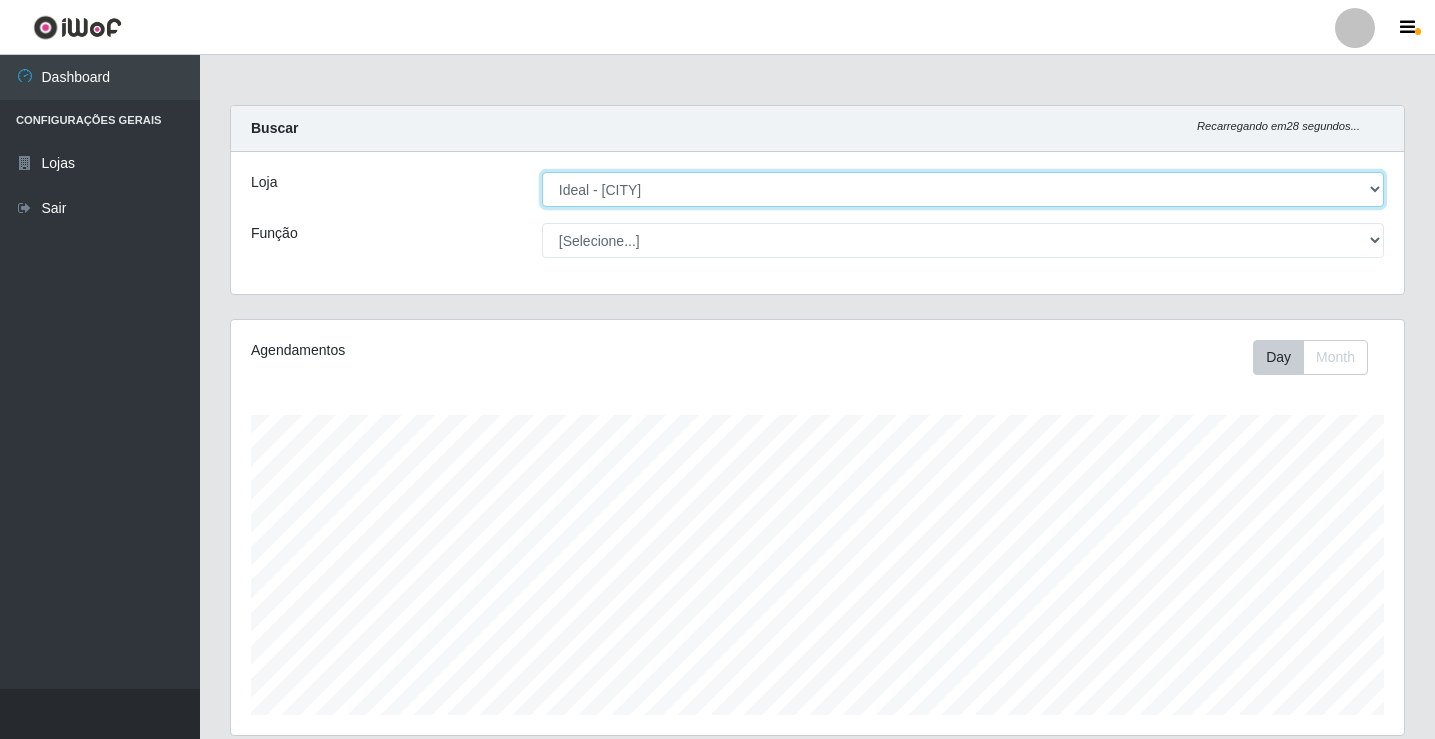 scroll, scrollTop: 999585, scrollLeft: 998827, axis: both 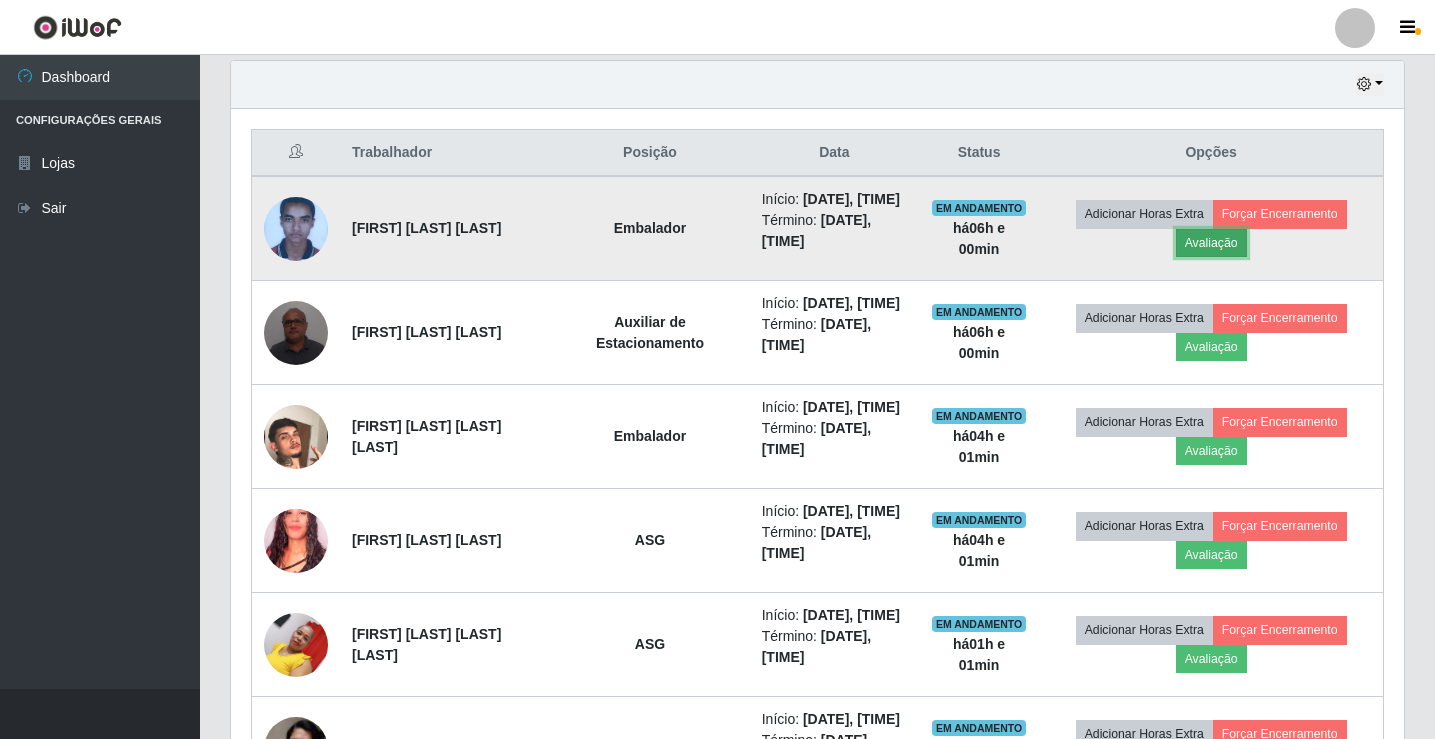 click on "Avaliação" at bounding box center (1211, 243) 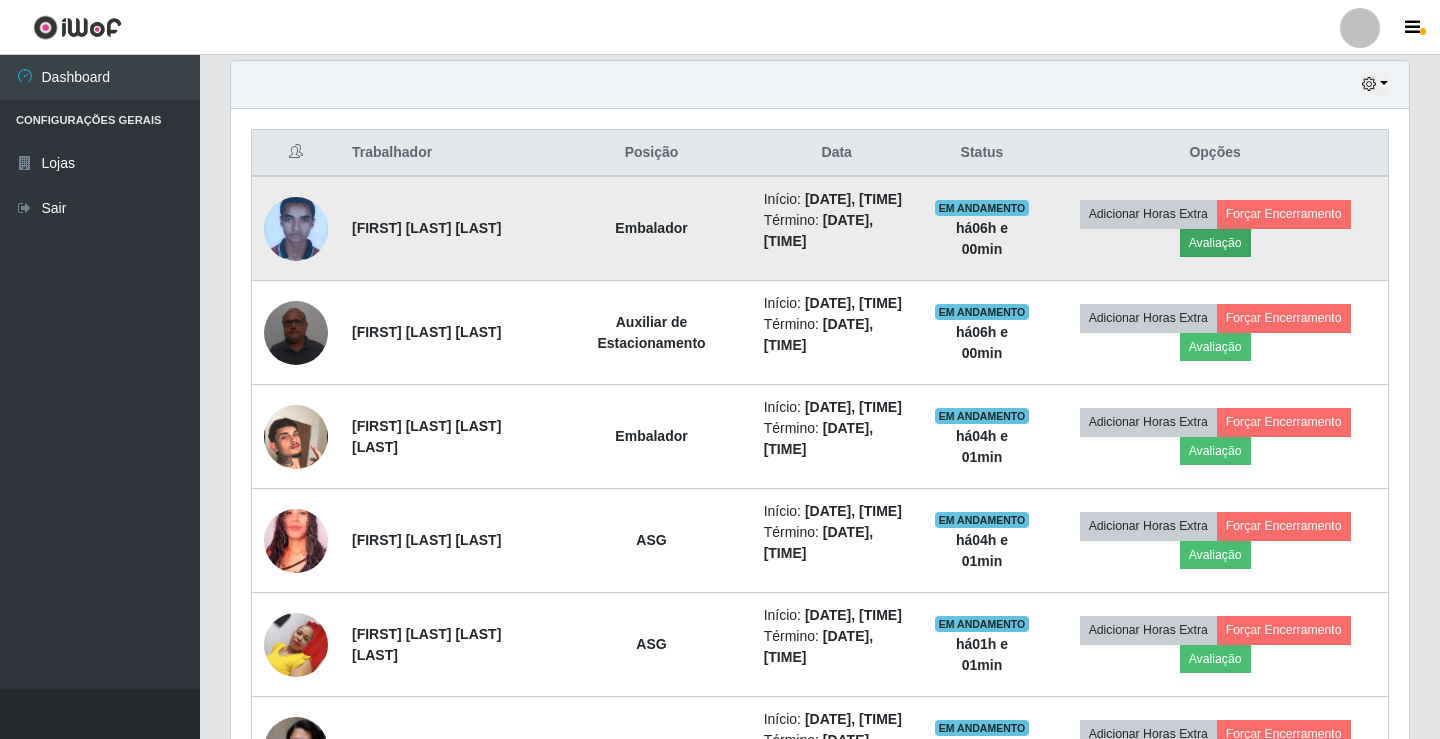 scroll, scrollTop: 999585, scrollLeft: 998837, axis: both 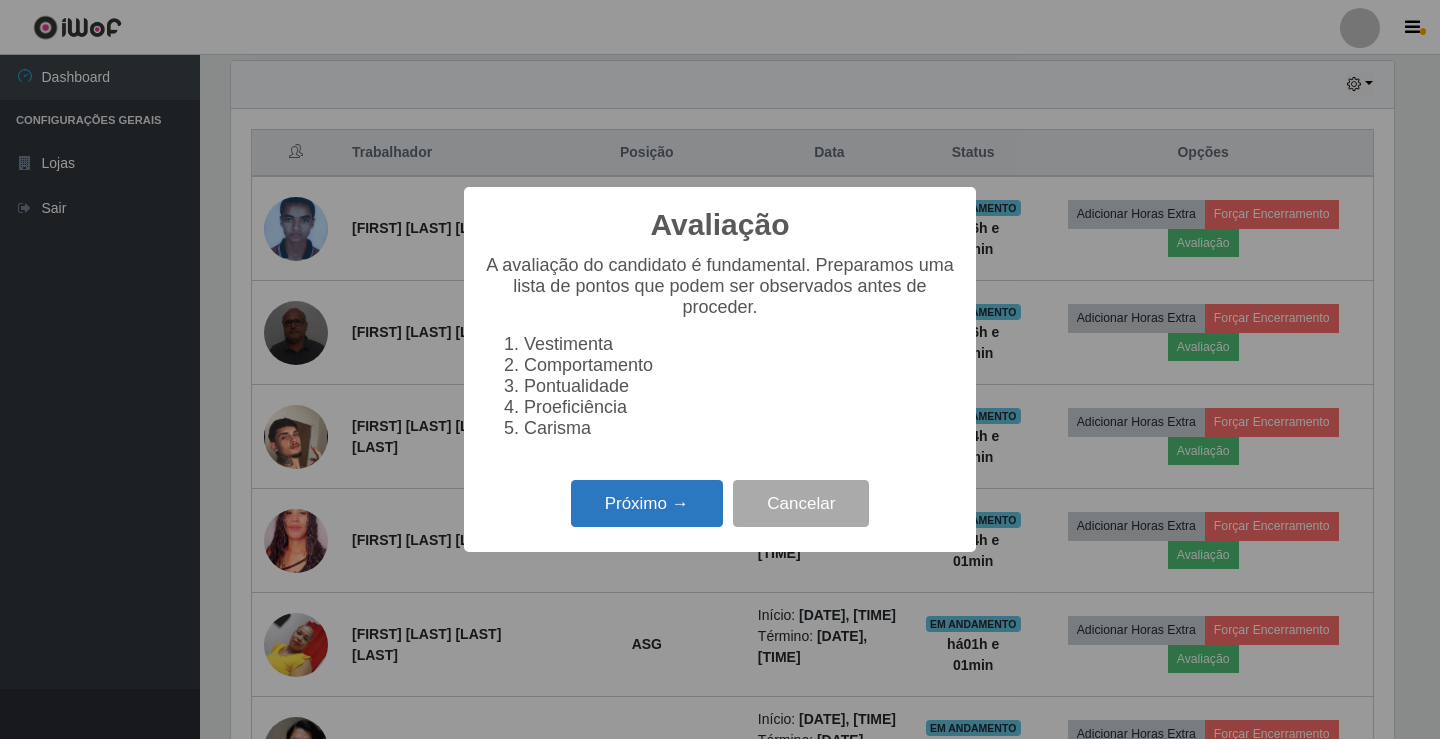 click on "Próximo →" at bounding box center (647, 503) 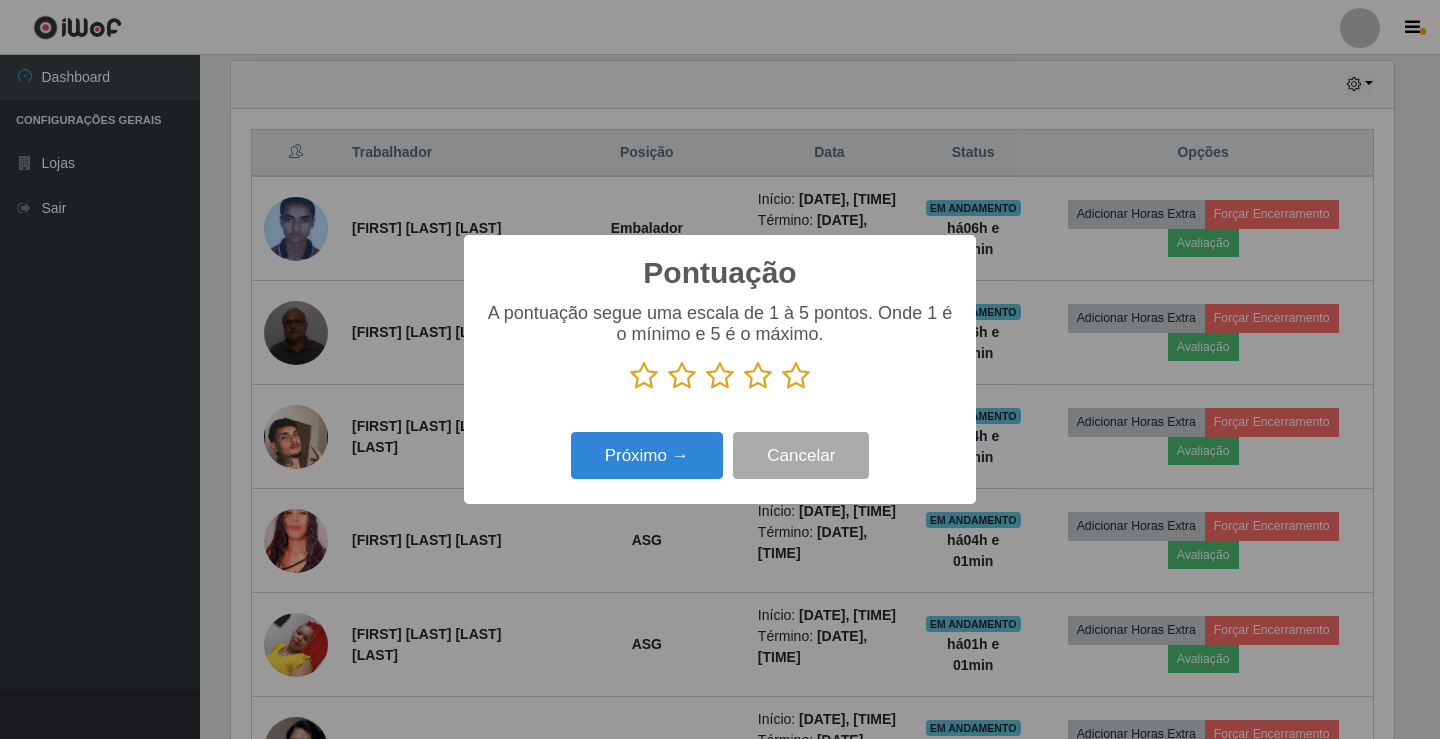 scroll, scrollTop: 999585, scrollLeft: 998837, axis: both 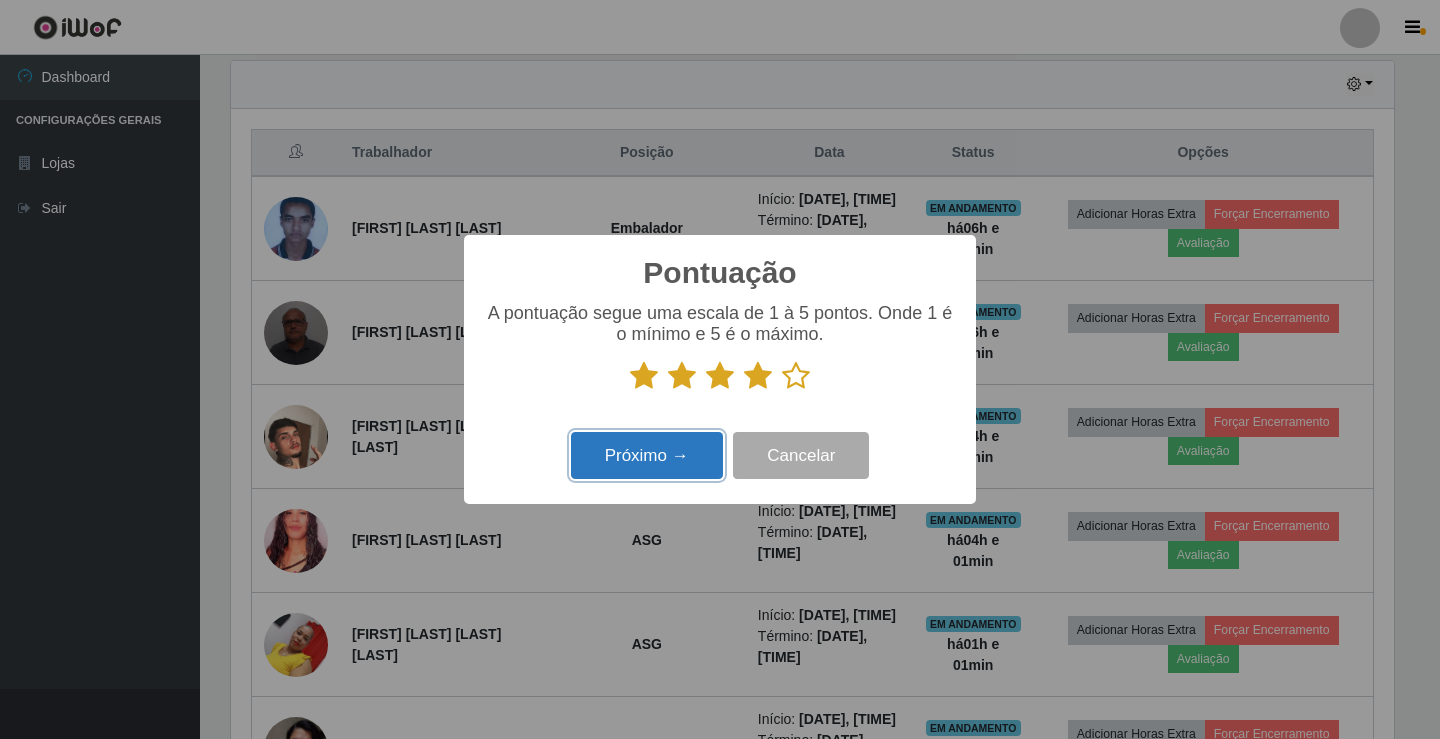 click on "Próximo →" at bounding box center [647, 455] 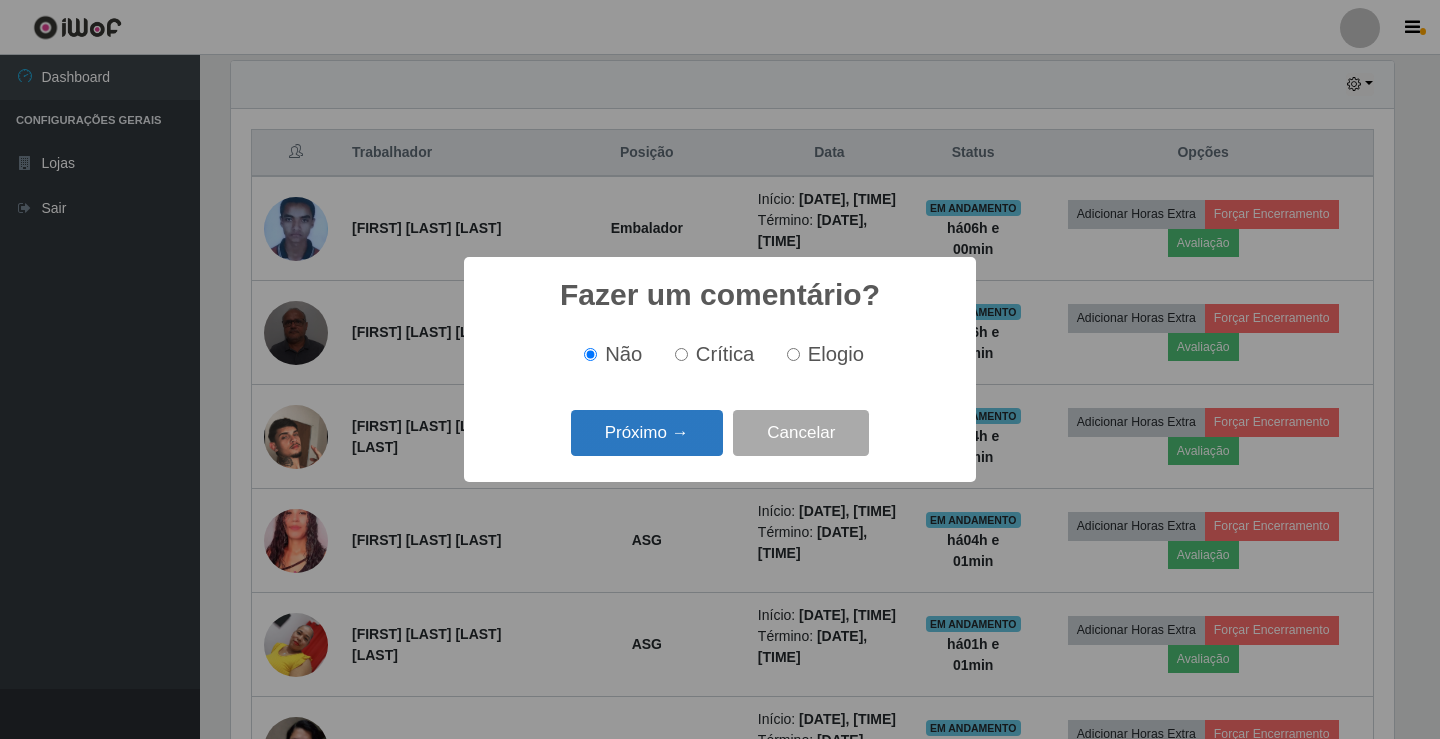 click on "Próximo →" at bounding box center [647, 433] 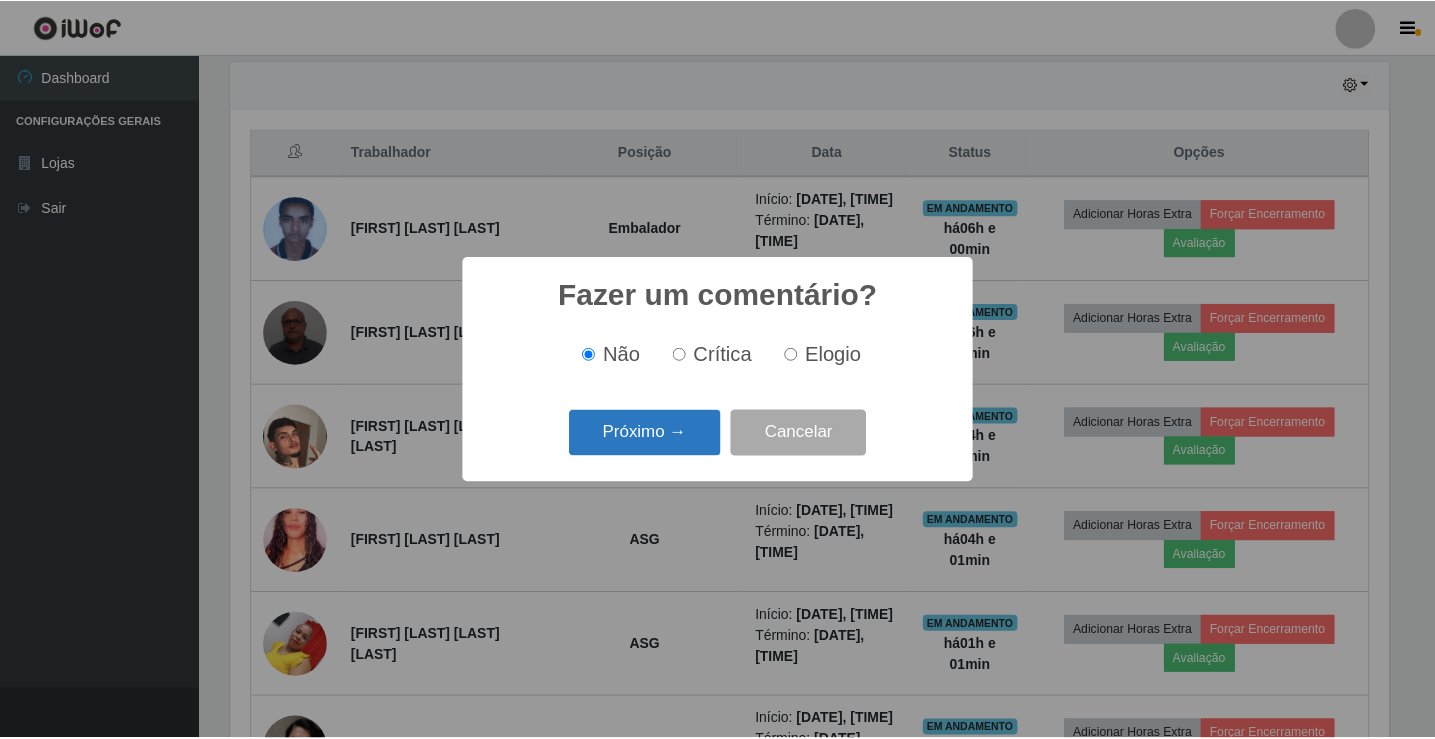 scroll, scrollTop: 999585, scrollLeft: 998837, axis: both 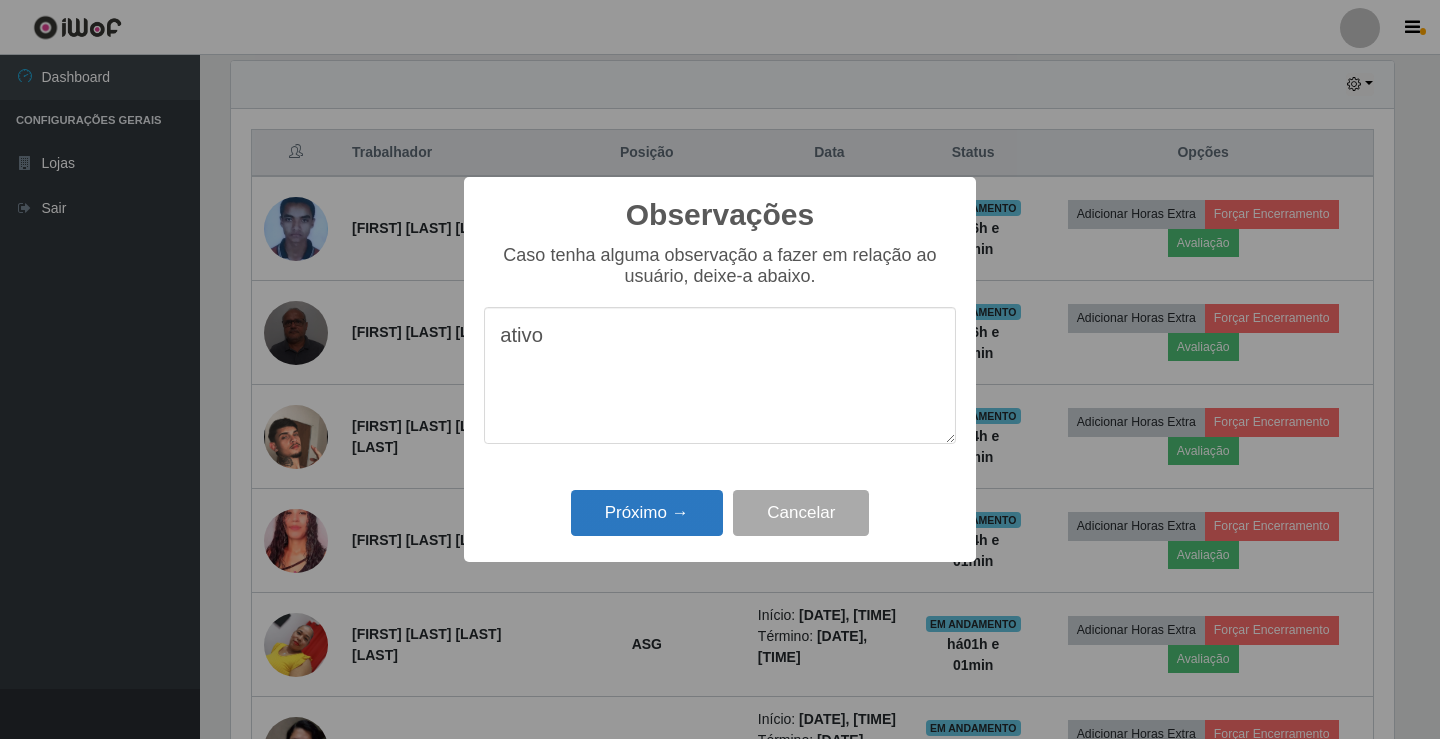 type on "ativo" 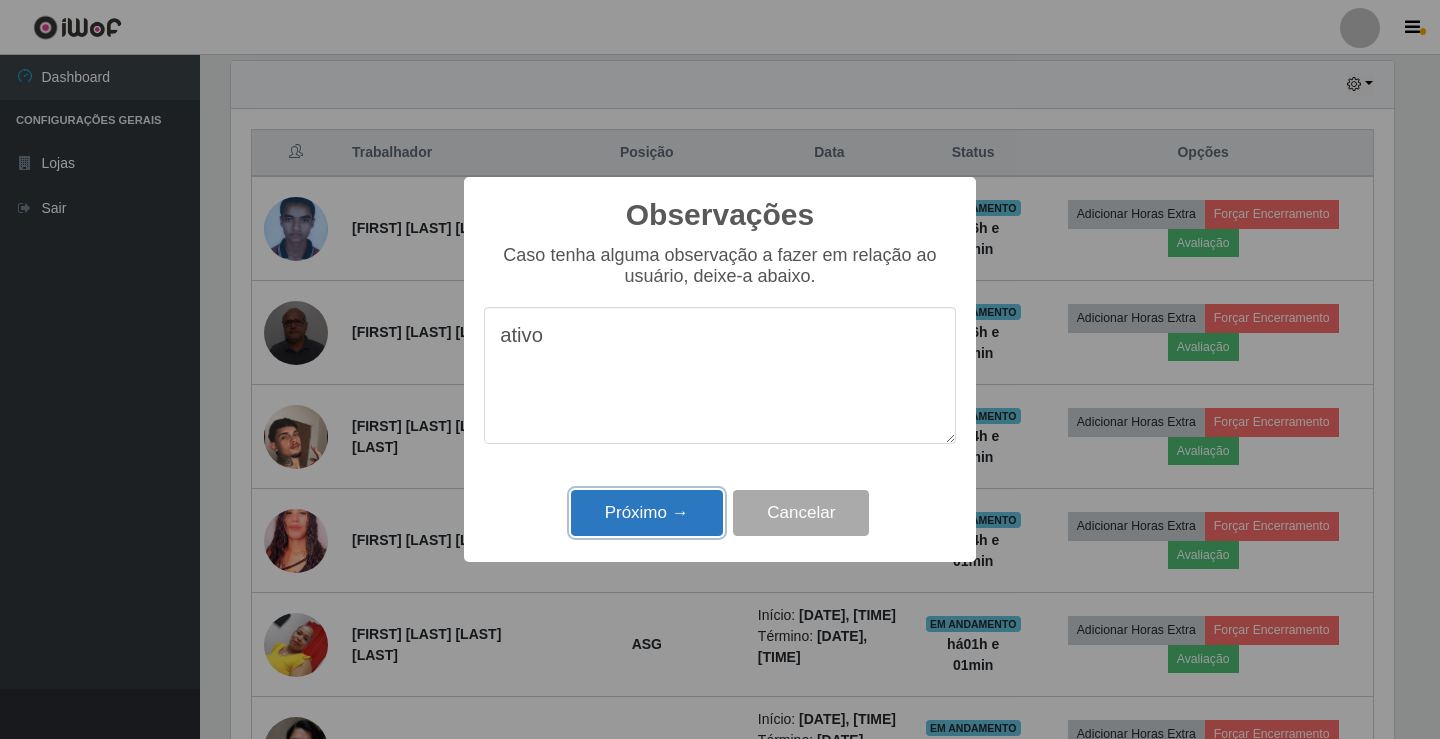 click on "Próximo →" at bounding box center [647, 513] 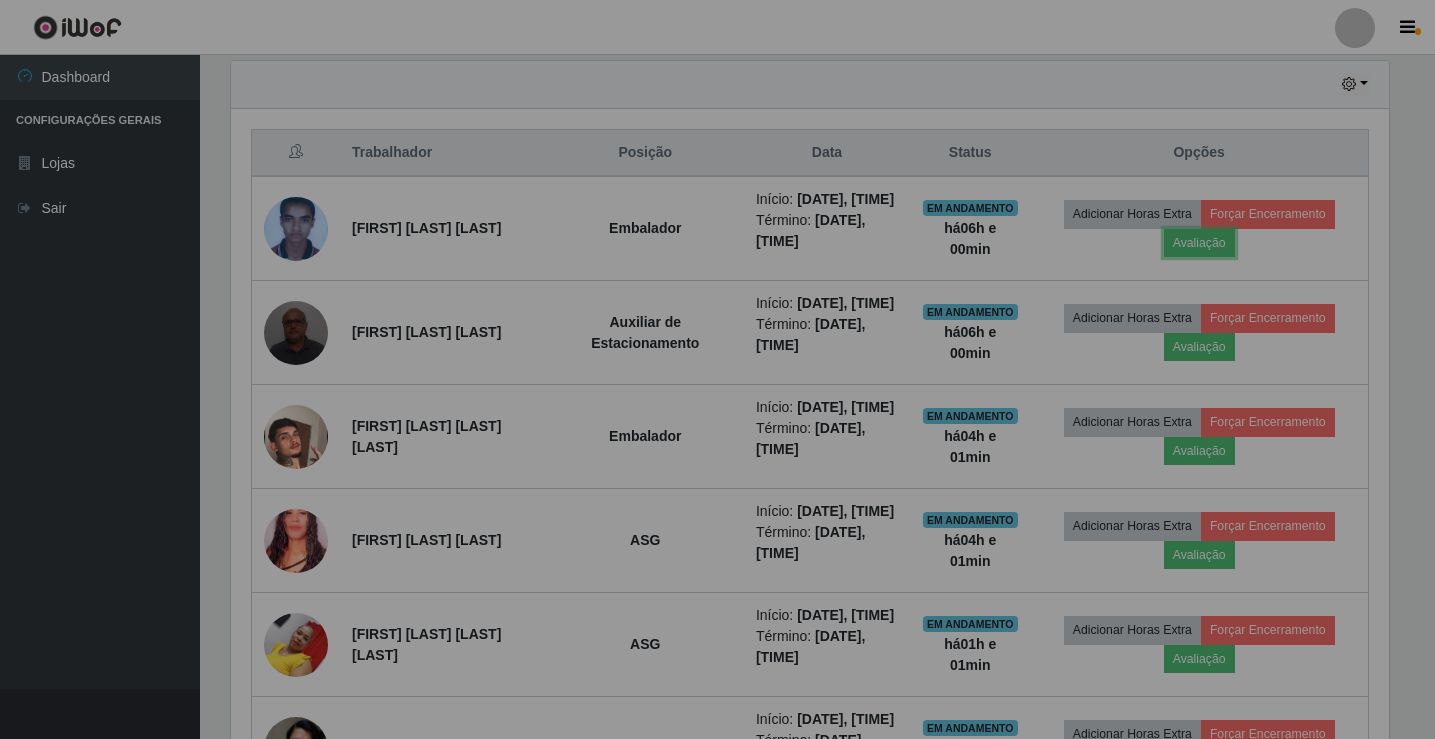 scroll, scrollTop: 999585, scrollLeft: 998827, axis: both 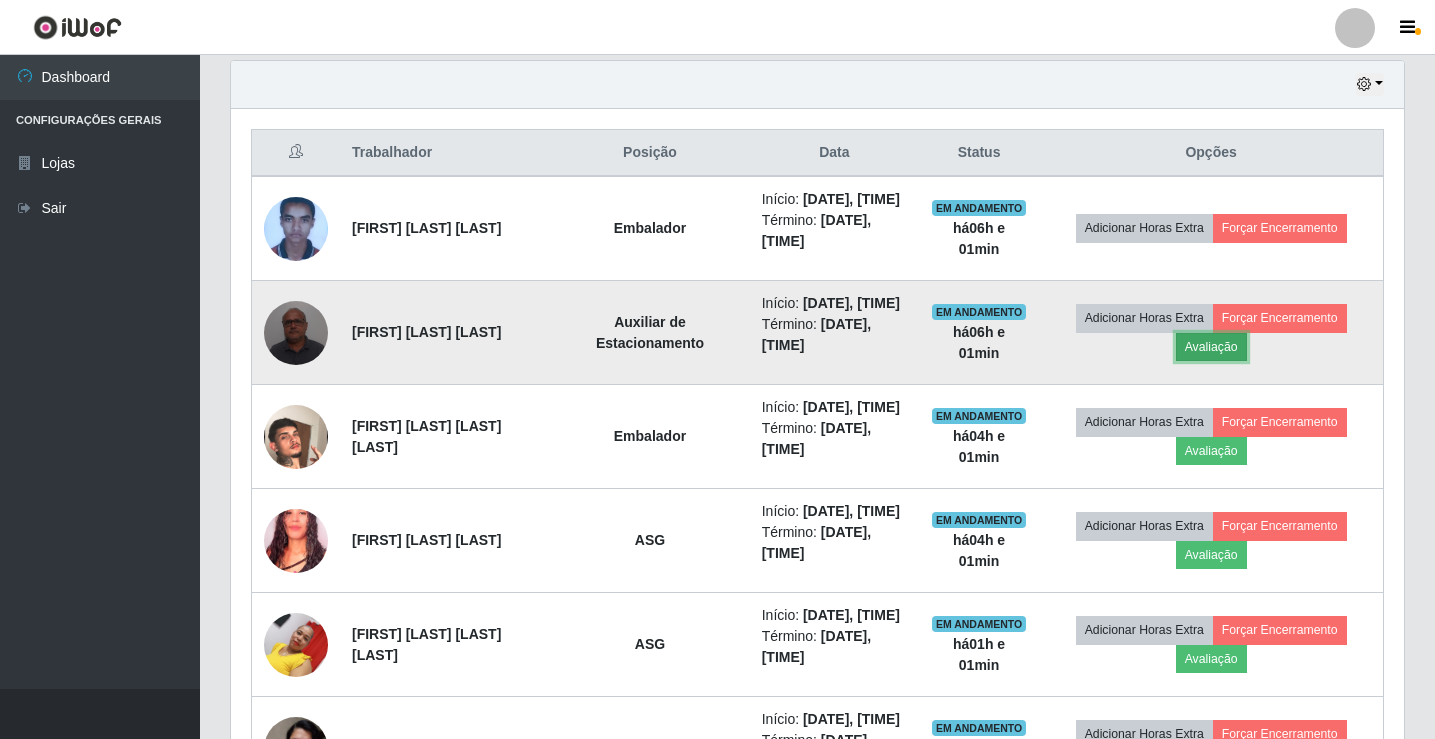 click on "Avaliação" at bounding box center (1211, 347) 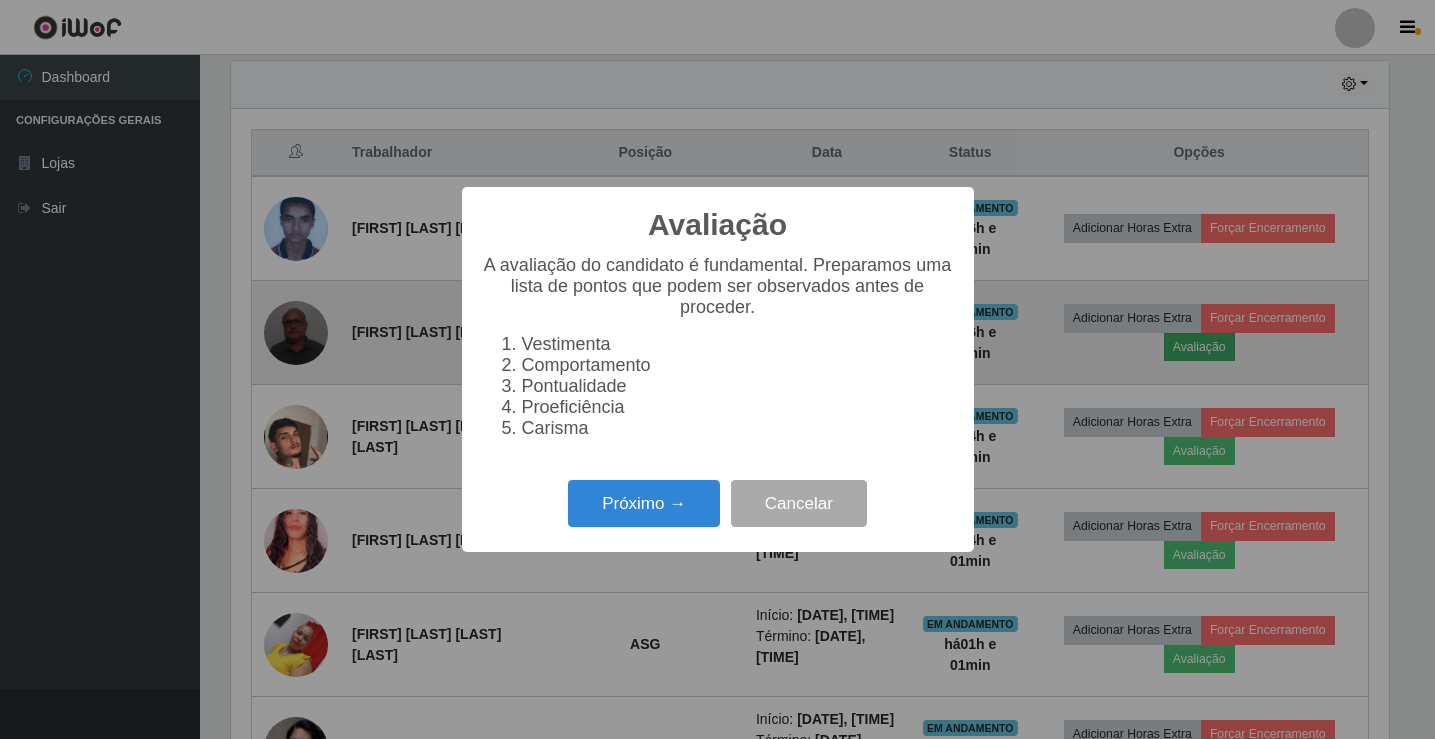 scroll, scrollTop: 999585, scrollLeft: 998837, axis: both 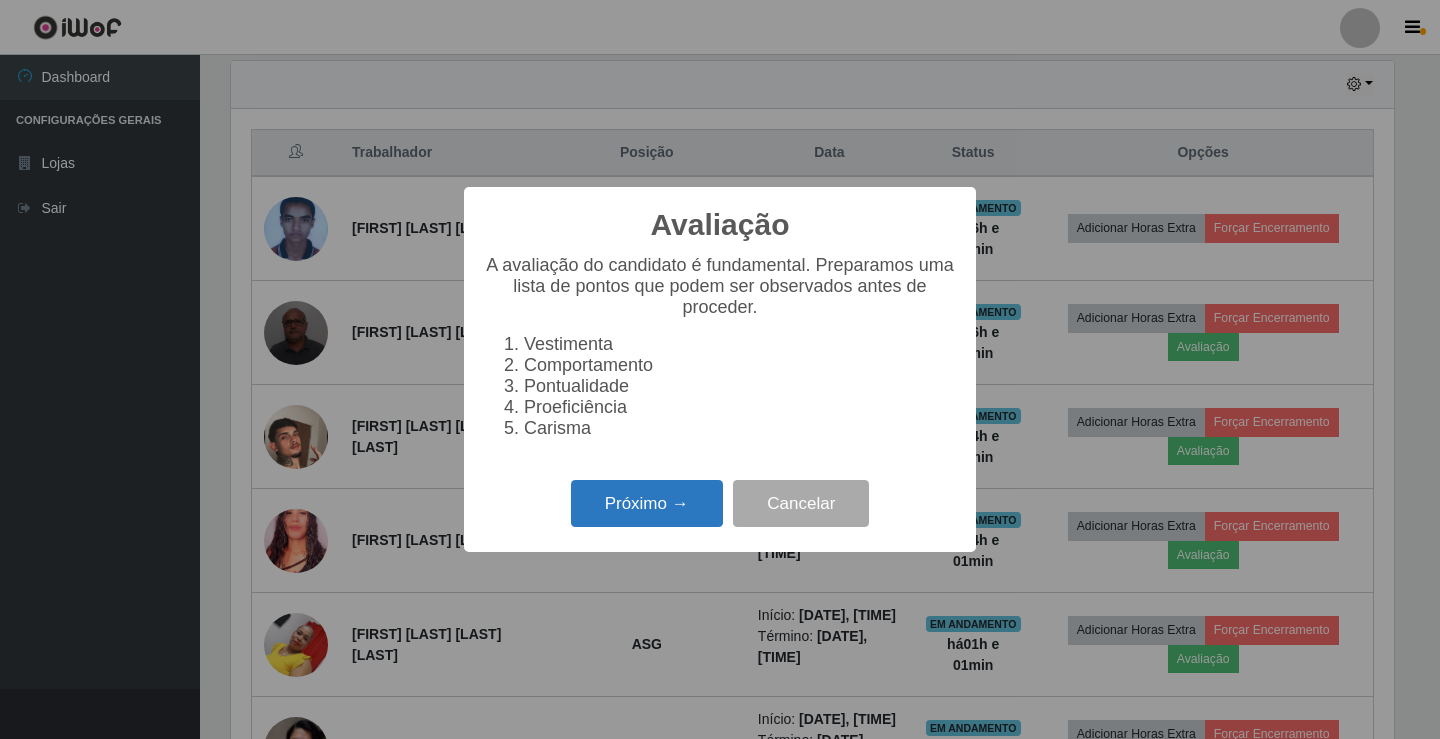 click on "Próximo →" at bounding box center (647, 503) 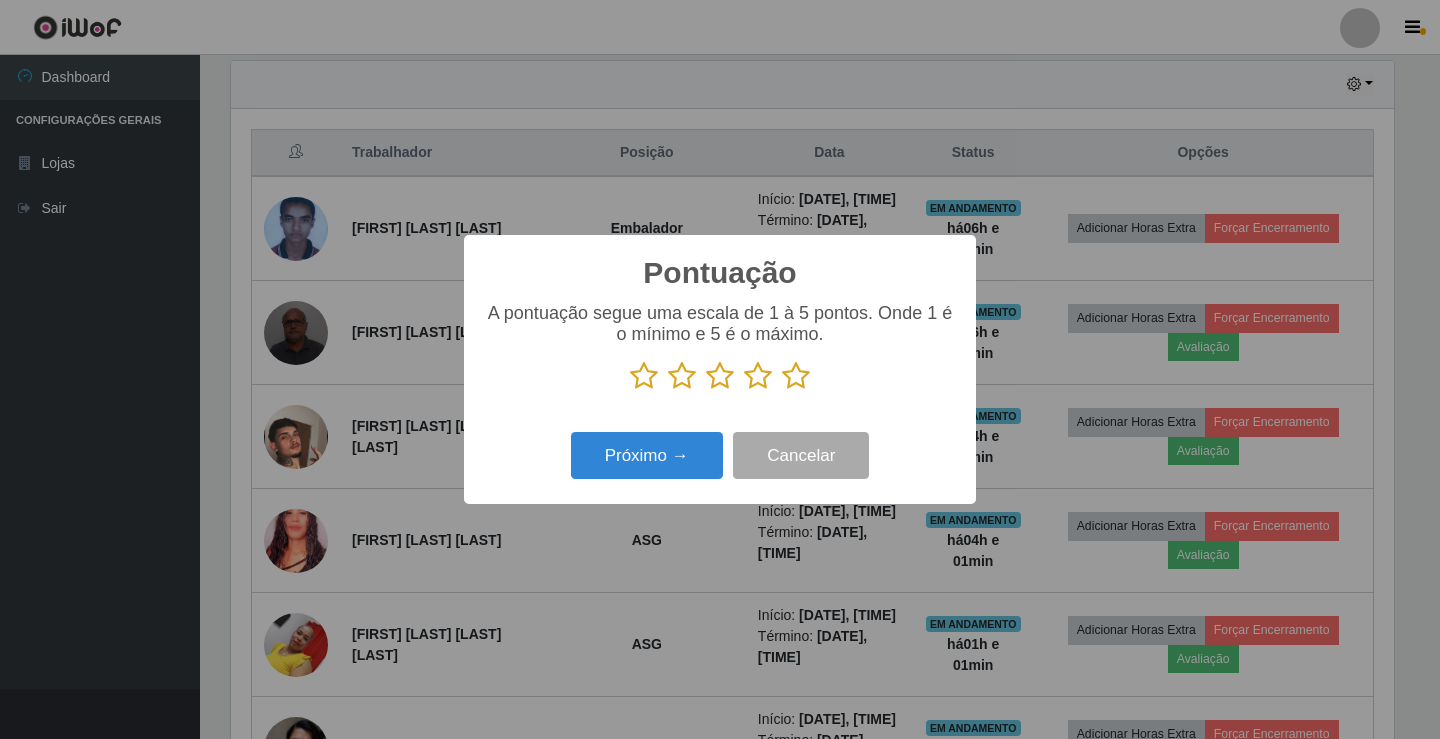 scroll, scrollTop: 999585, scrollLeft: 998837, axis: both 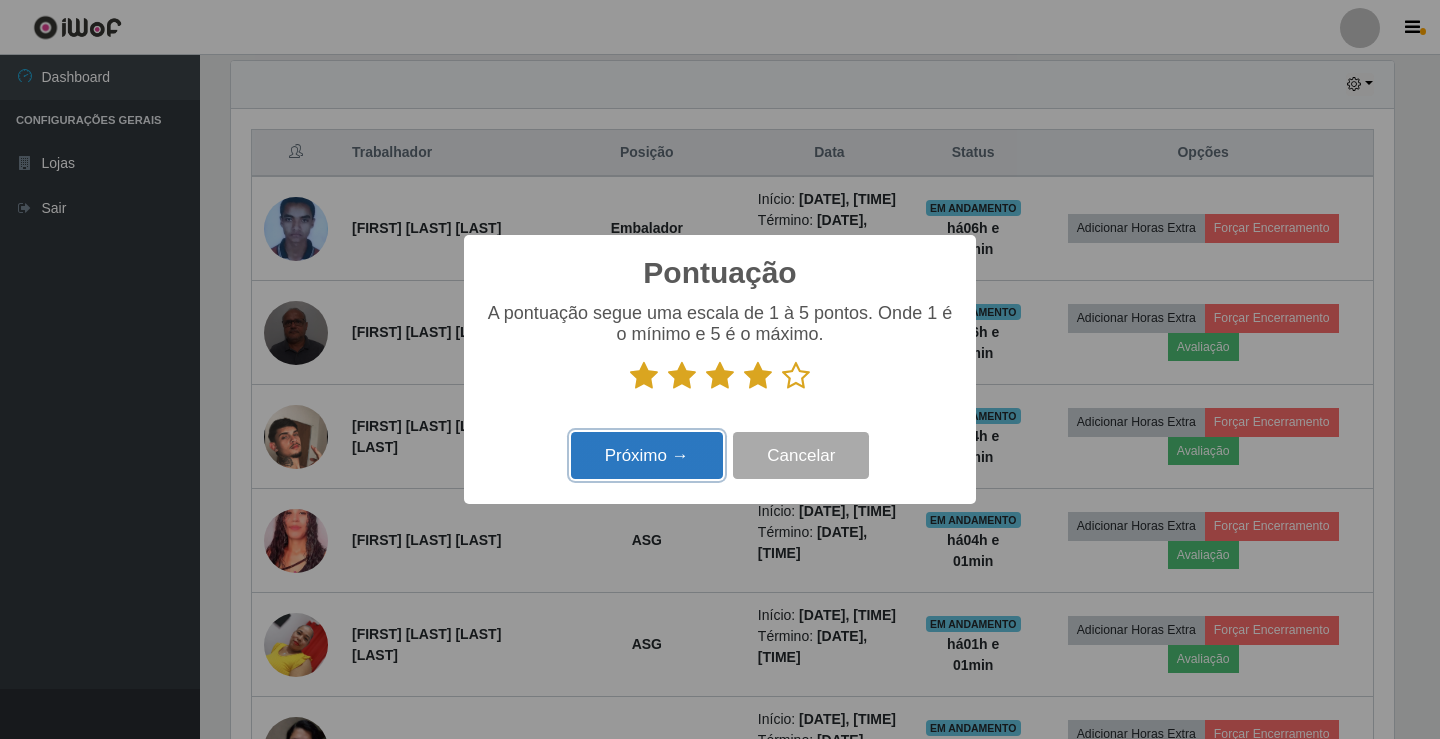 click on "Próximo →" at bounding box center (647, 455) 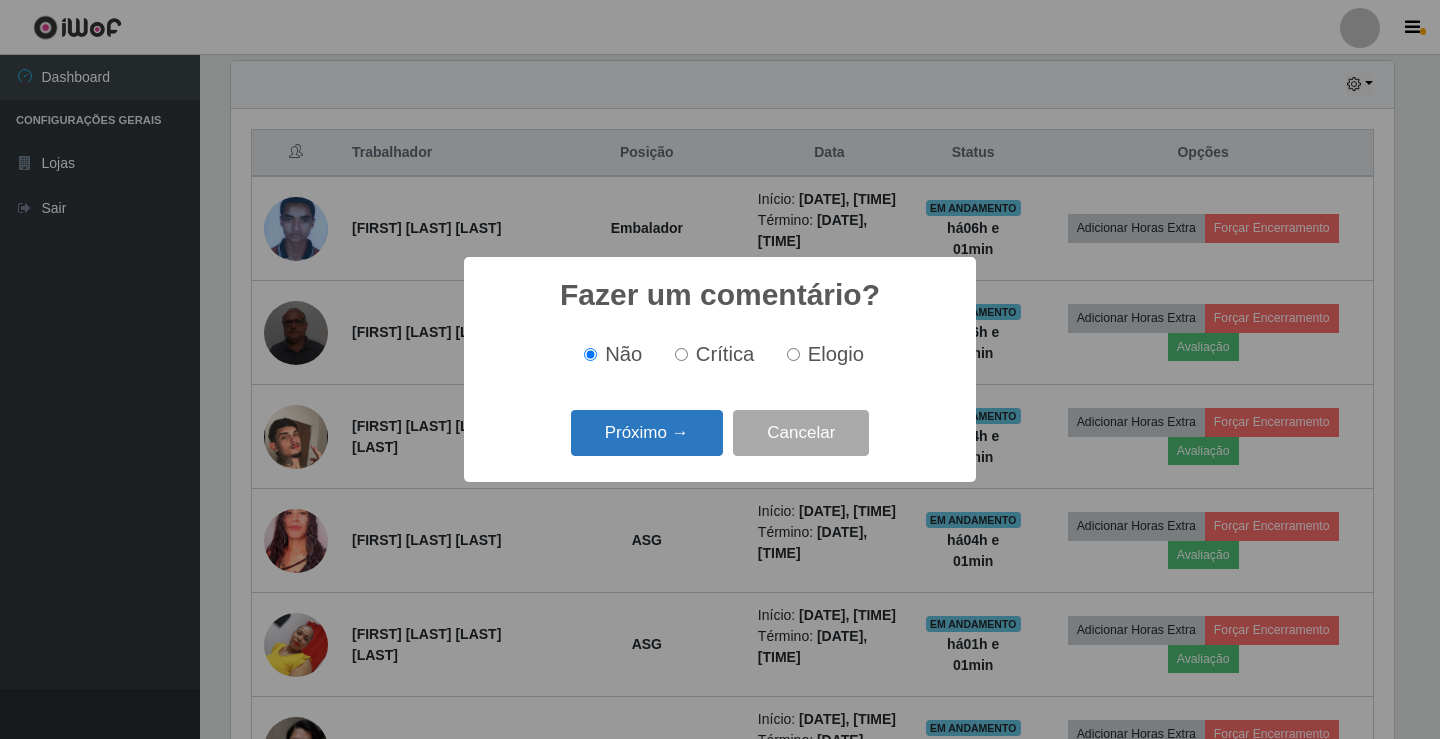 click on "Próximo →" at bounding box center (647, 433) 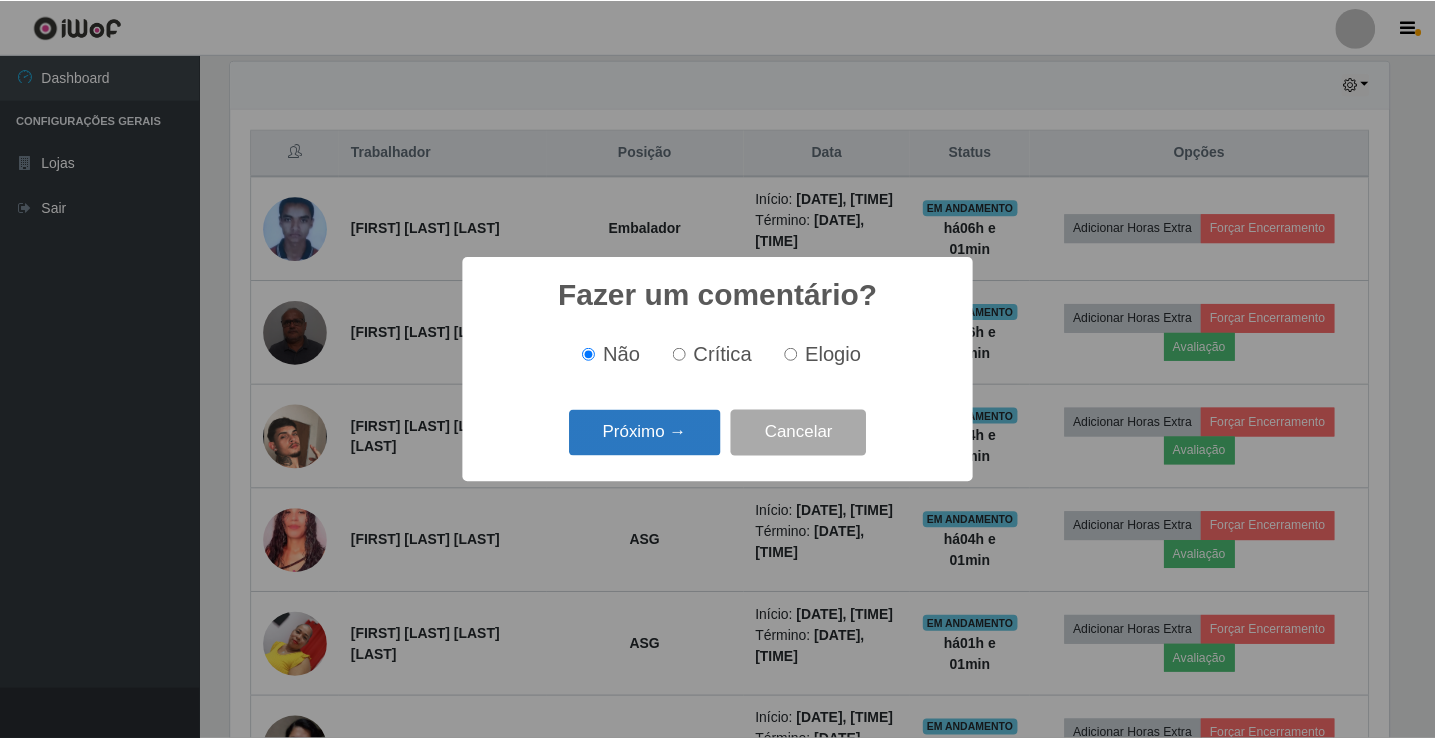 scroll, scrollTop: 999585, scrollLeft: 998837, axis: both 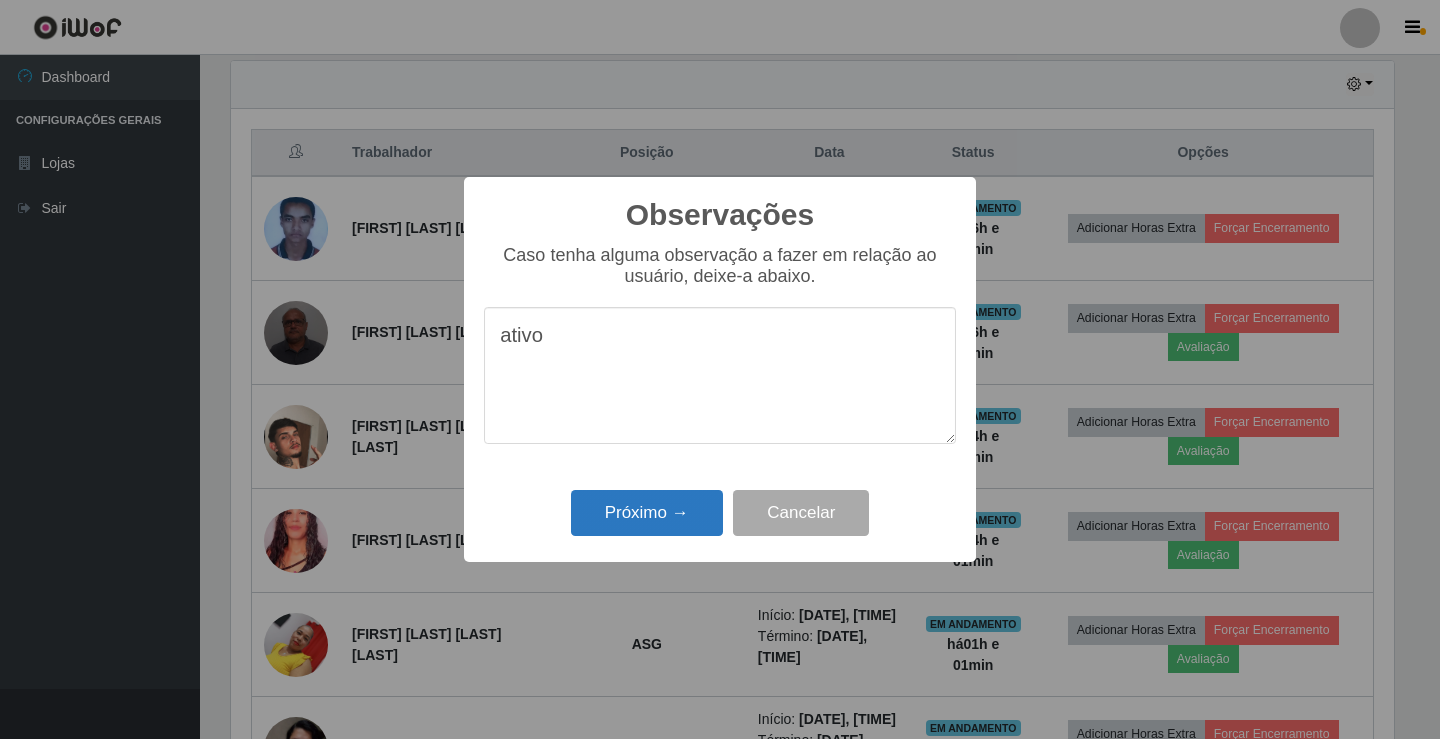 type on "ativo" 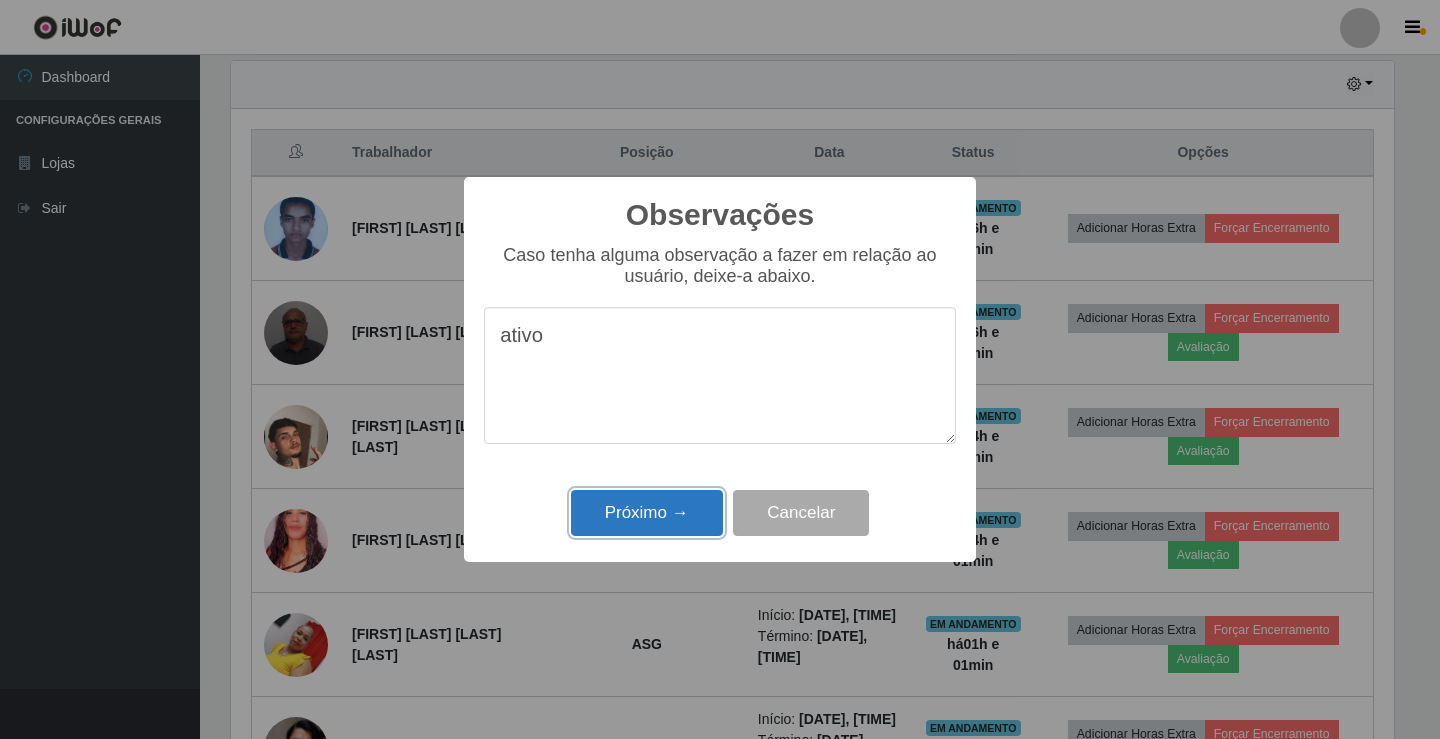 click on "Próximo →" at bounding box center (647, 513) 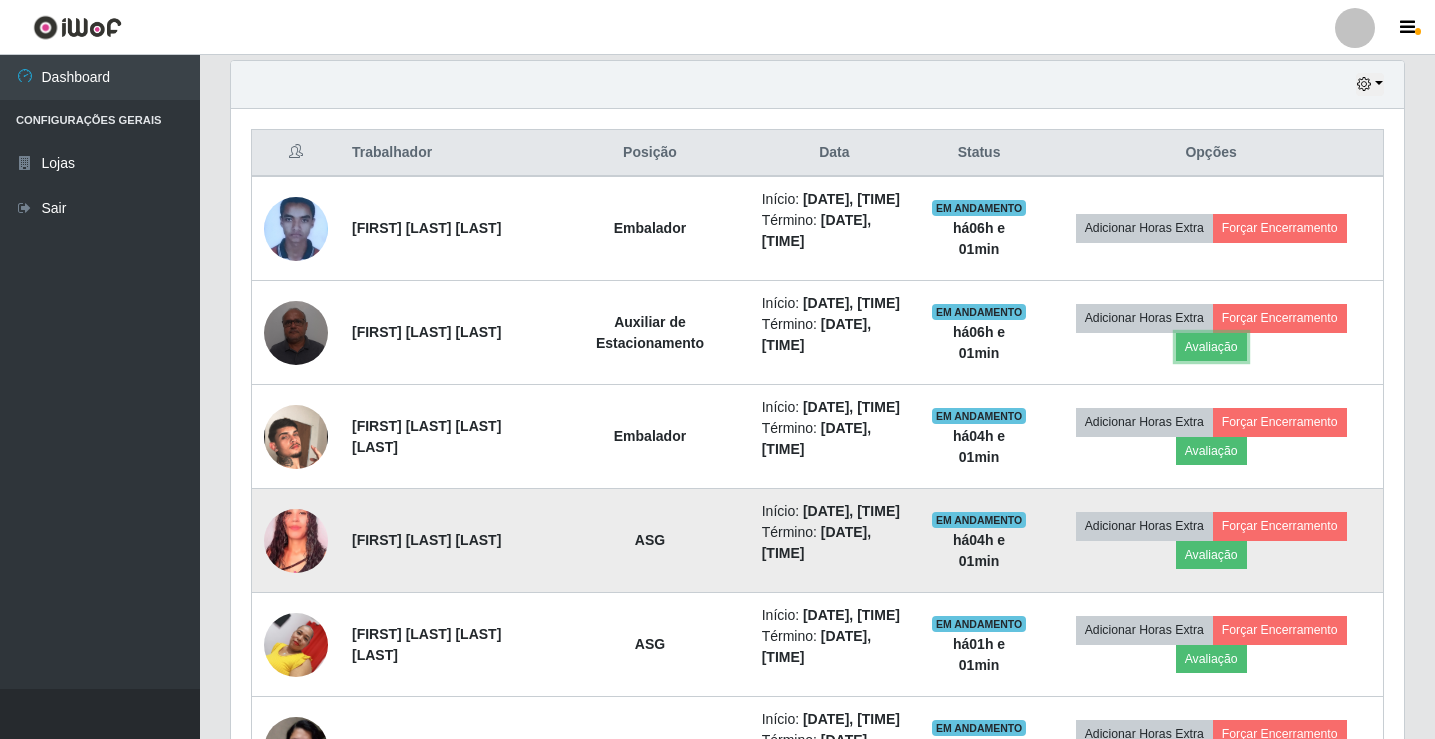 scroll, scrollTop: 999585, scrollLeft: 998827, axis: both 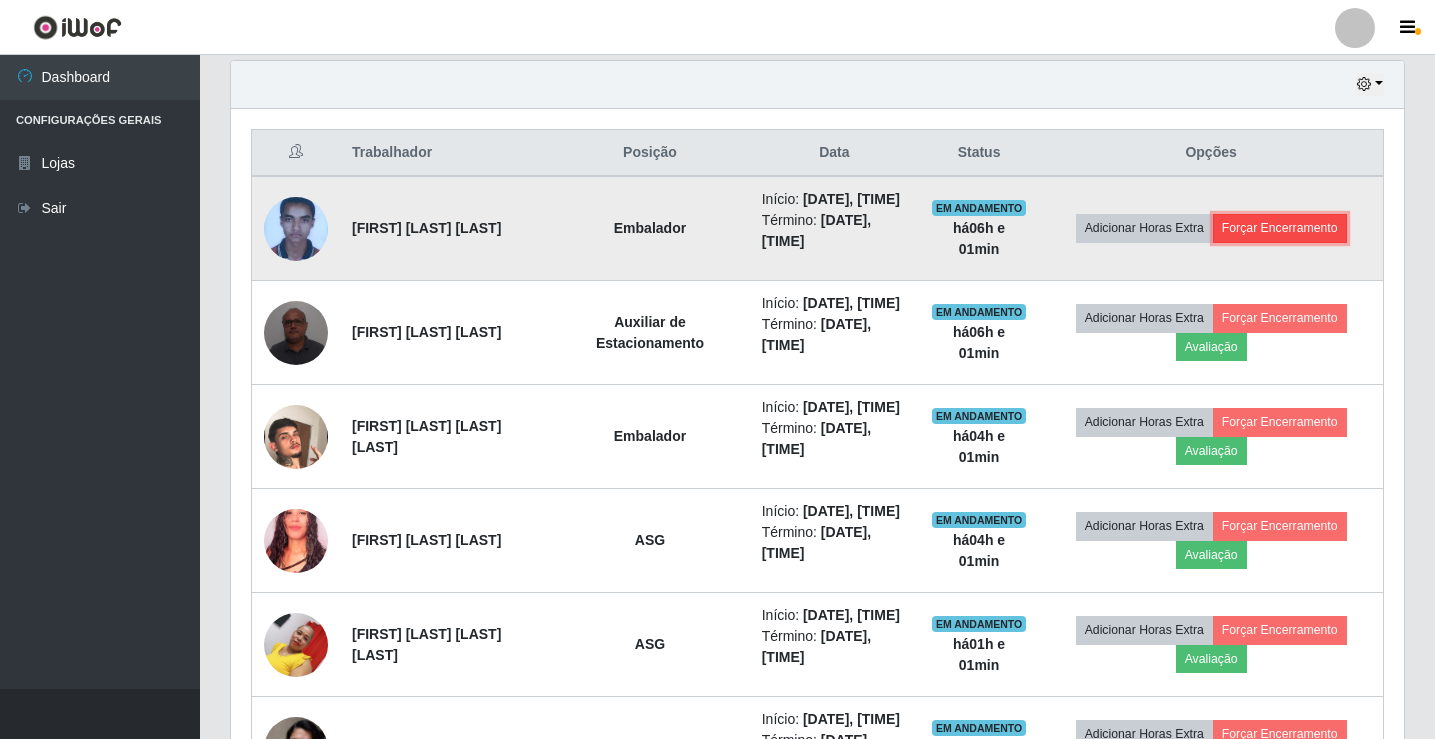 click on "Forçar Encerramento" at bounding box center [1280, 228] 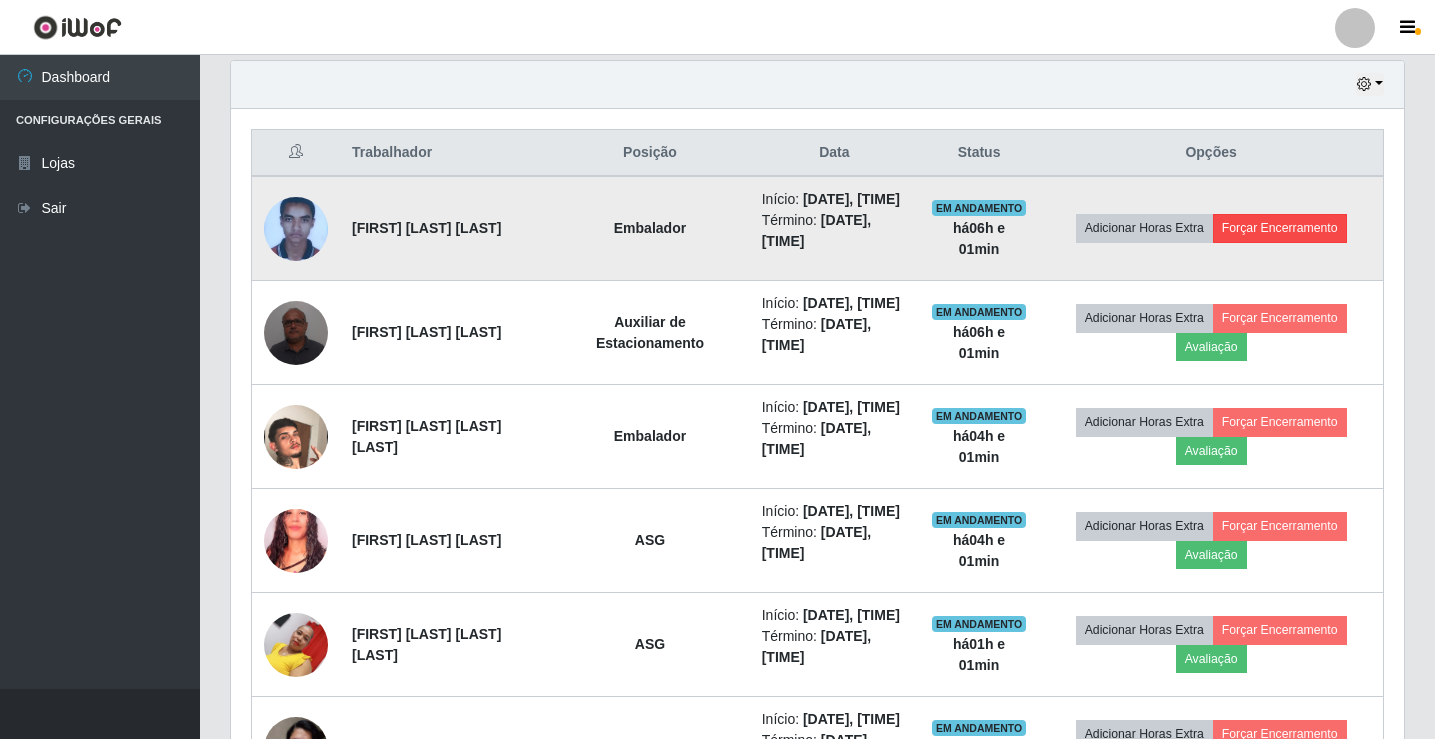 scroll, scrollTop: 999585, scrollLeft: 998837, axis: both 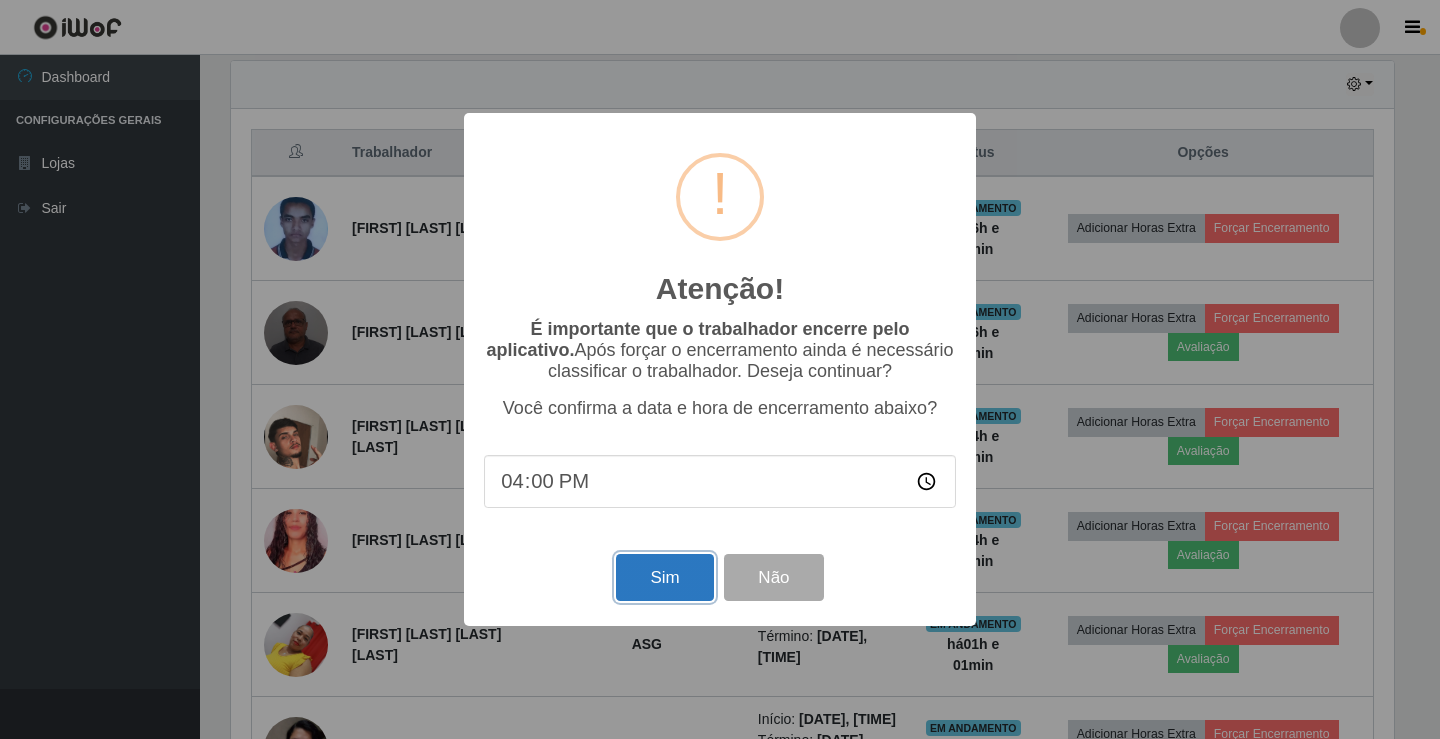 click on "Sim" at bounding box center (664, 577) 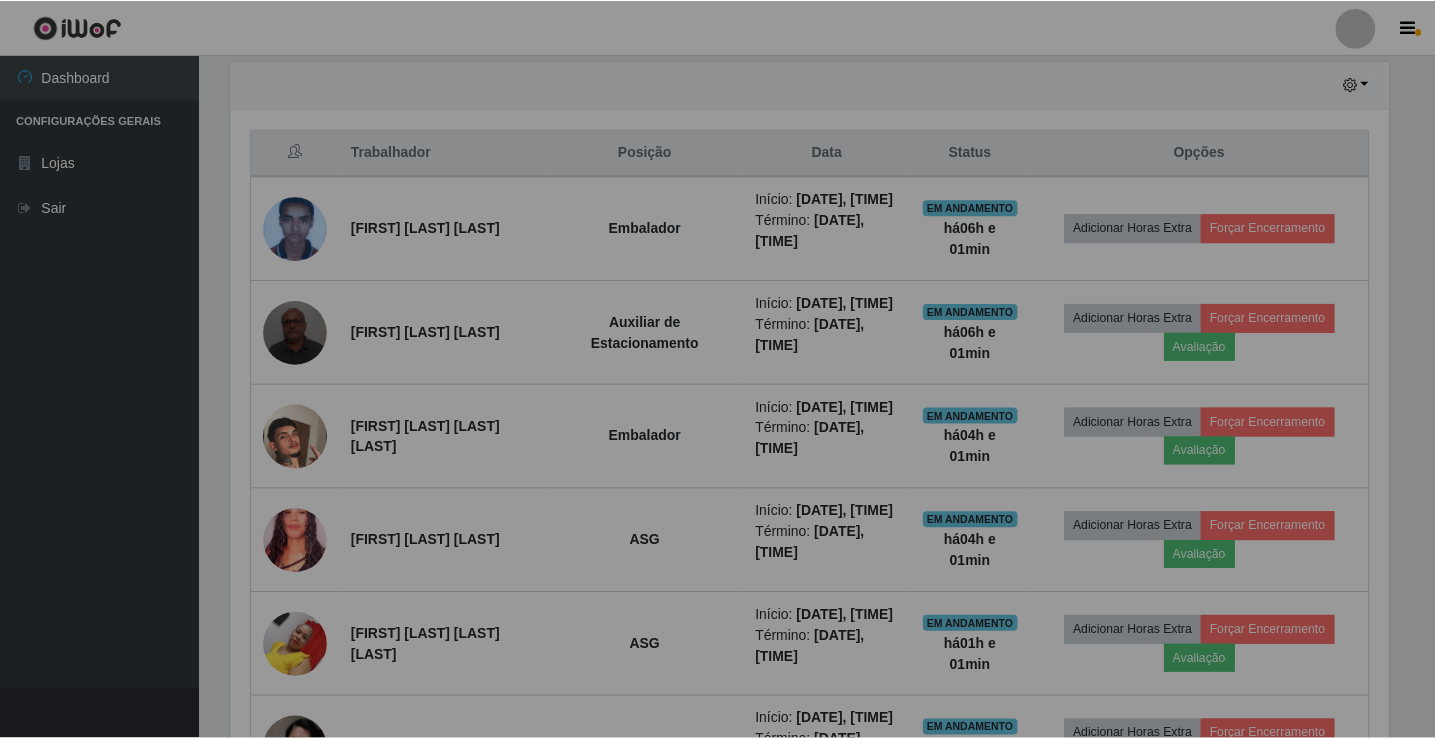 scroll, scrollTop: 999585, scrollLeft: 998827, axis: both 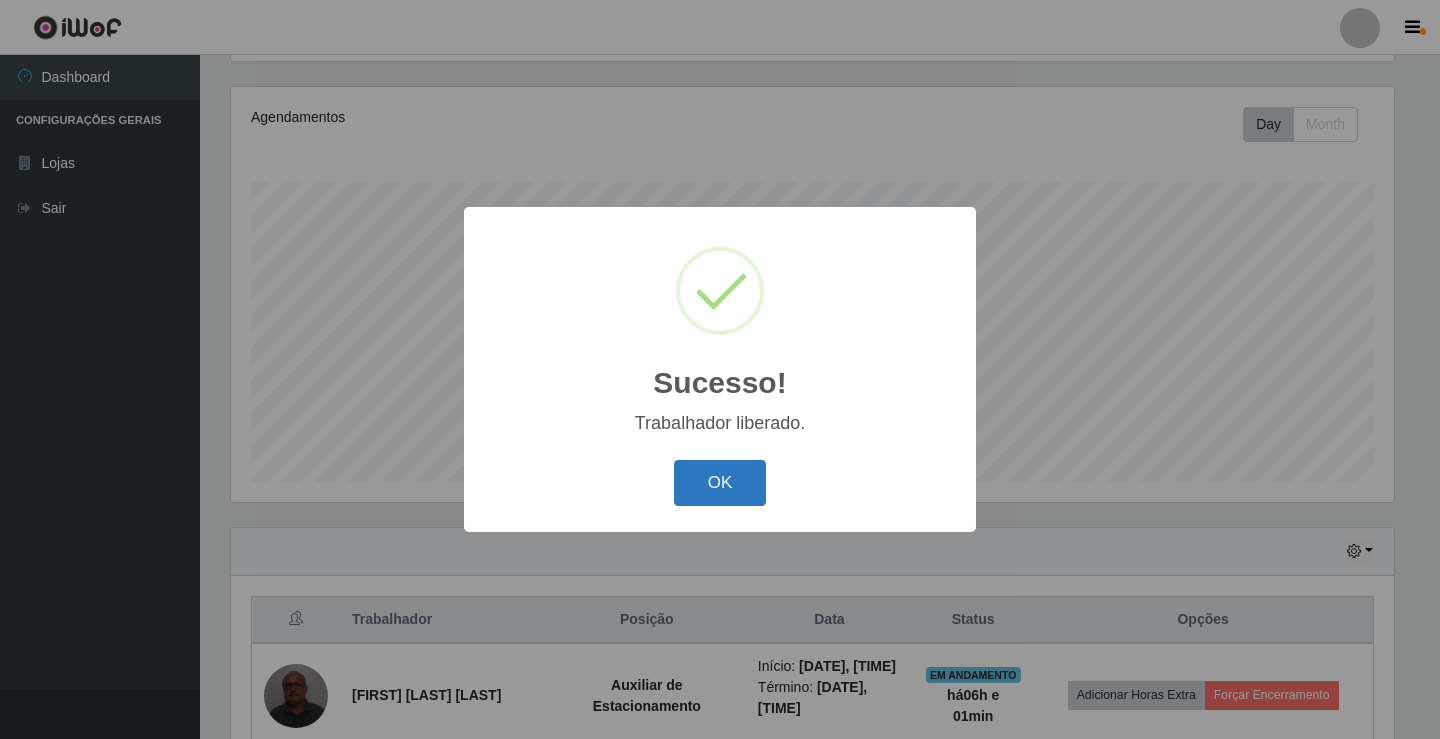 click on "OK" at bounding box center [720, 483] 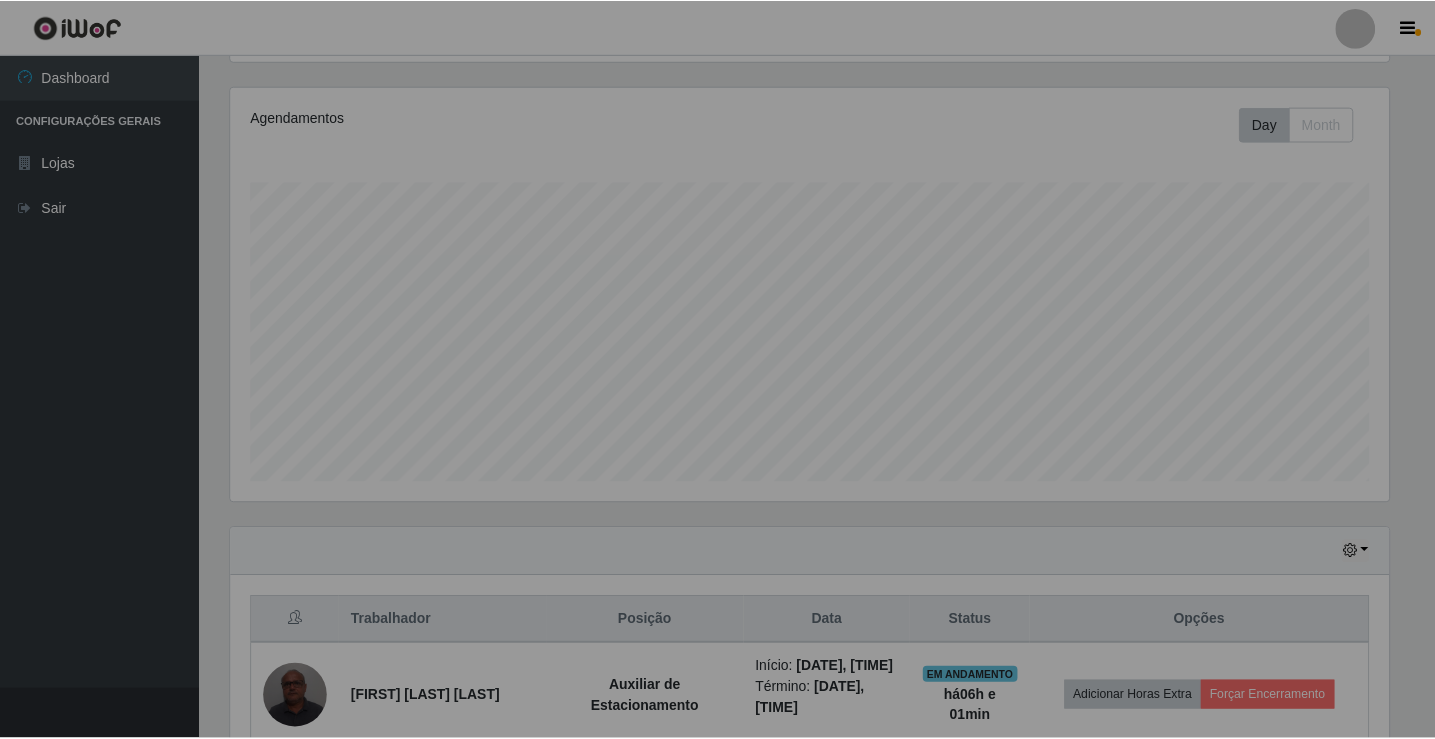 scroll, scrollTop: 999585, scrollLeft: 998827, axis: both 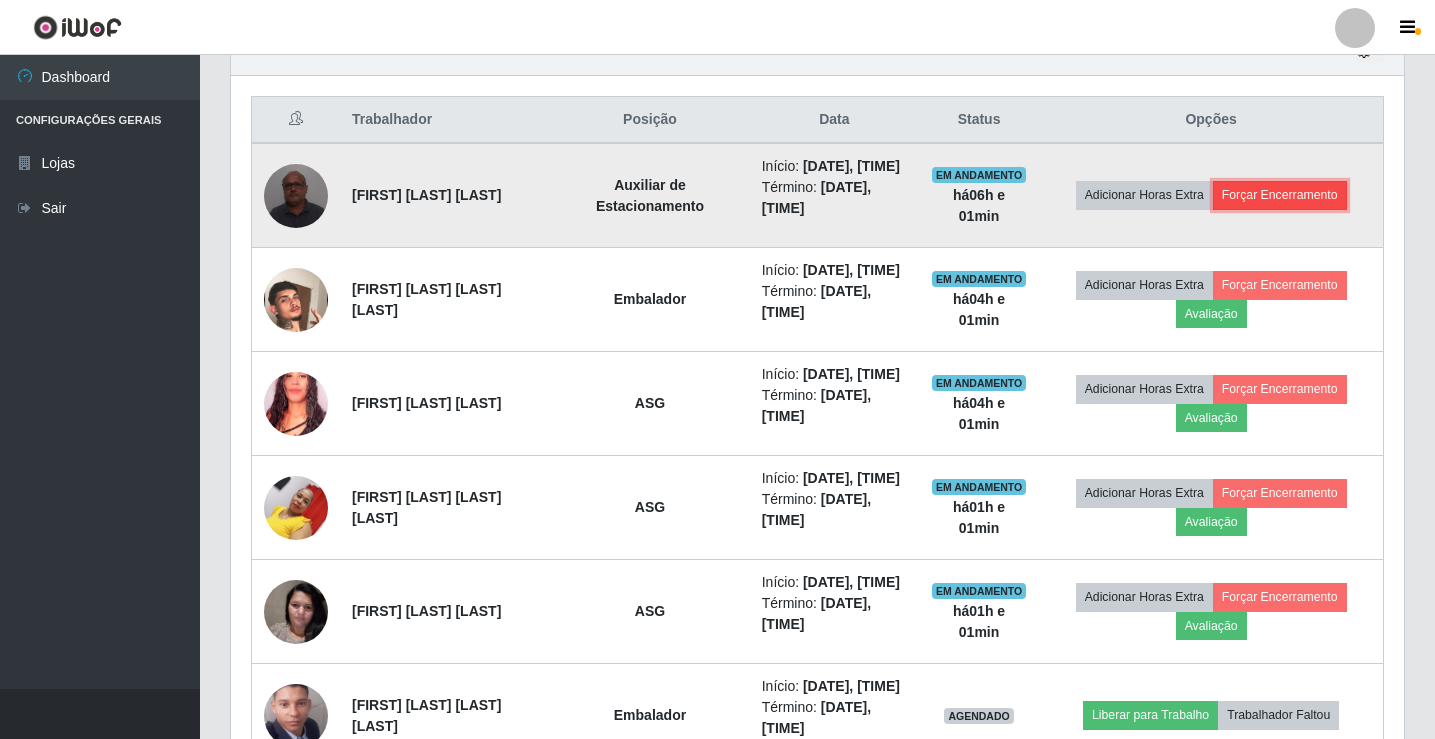 click on "Forçar Encerramento" at bounding box center [1280, 195] 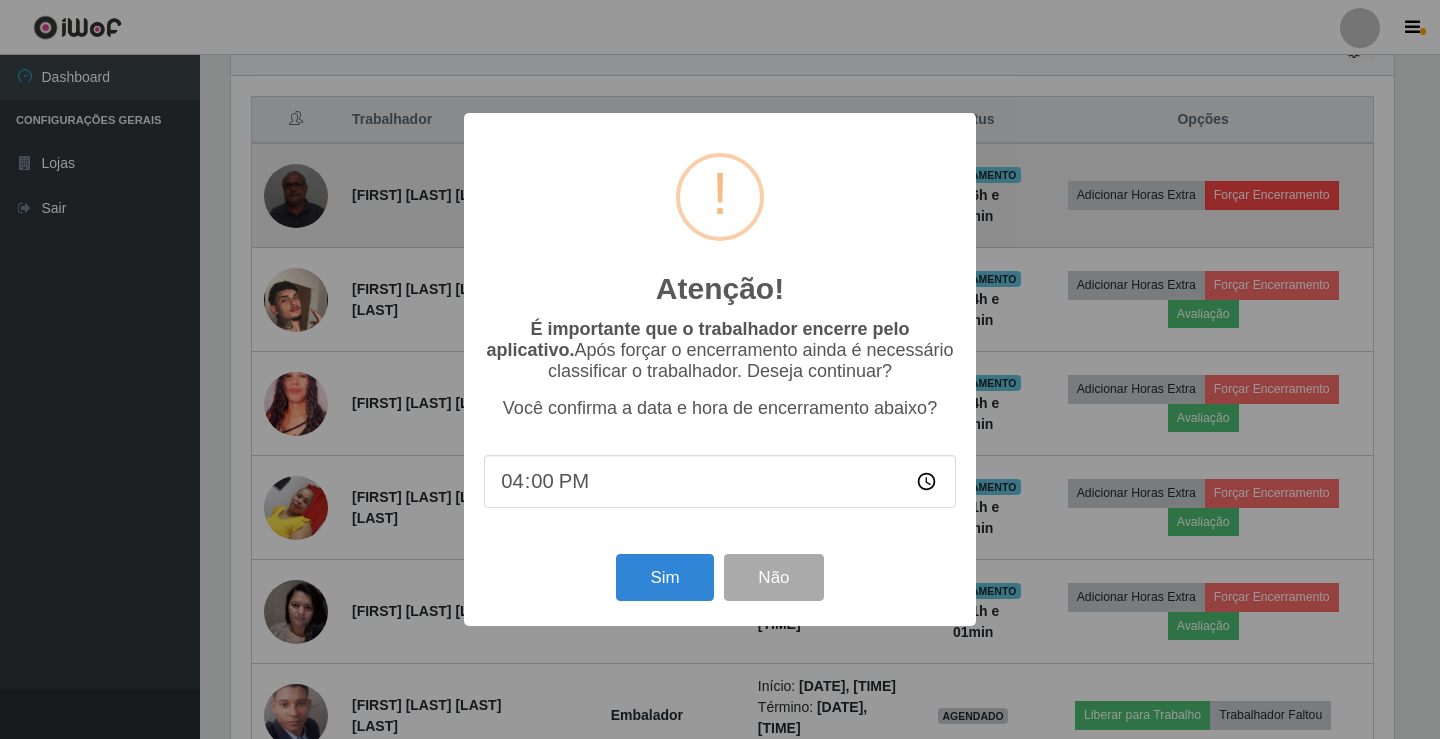 scroll, scrollTop: 999585, scrollLeft: 998837, axis: both 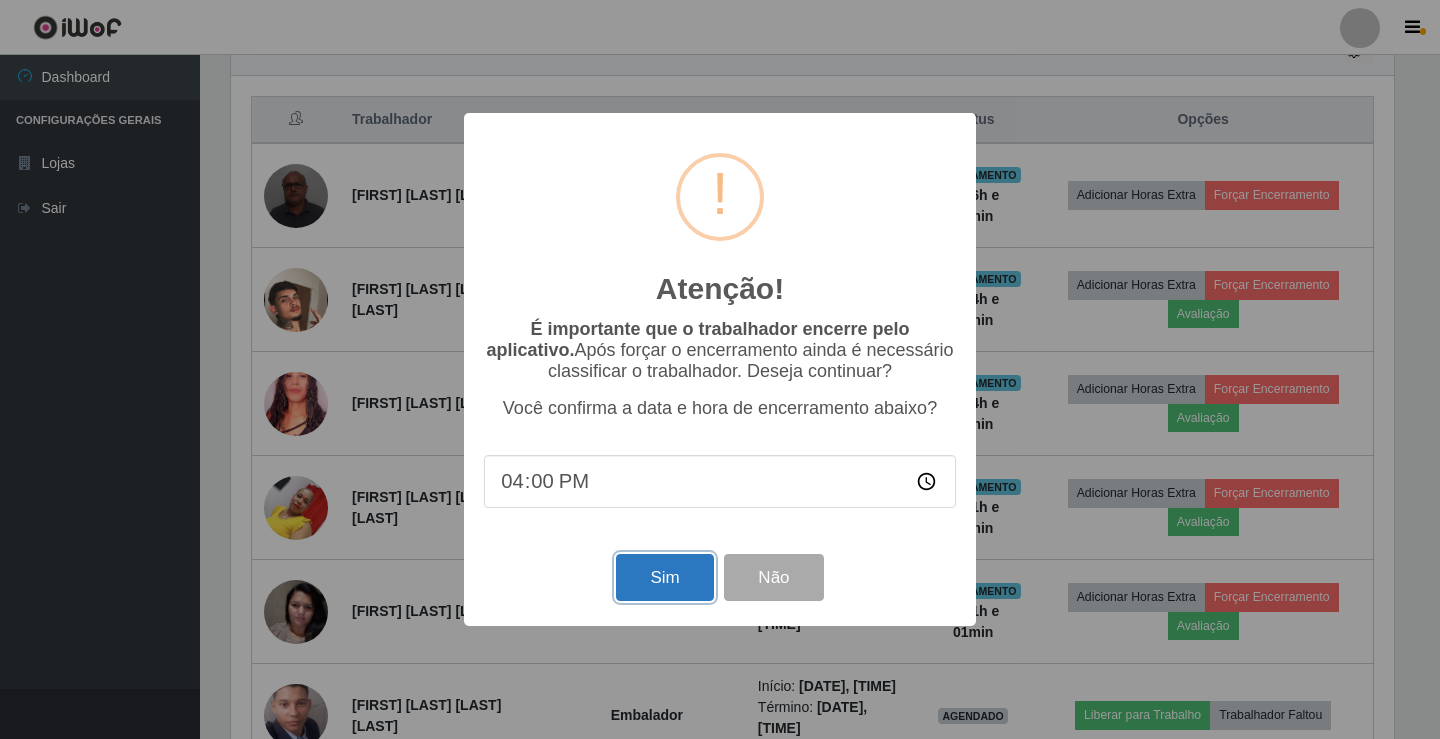 click on "Sim" at bounding box center [664, 577] 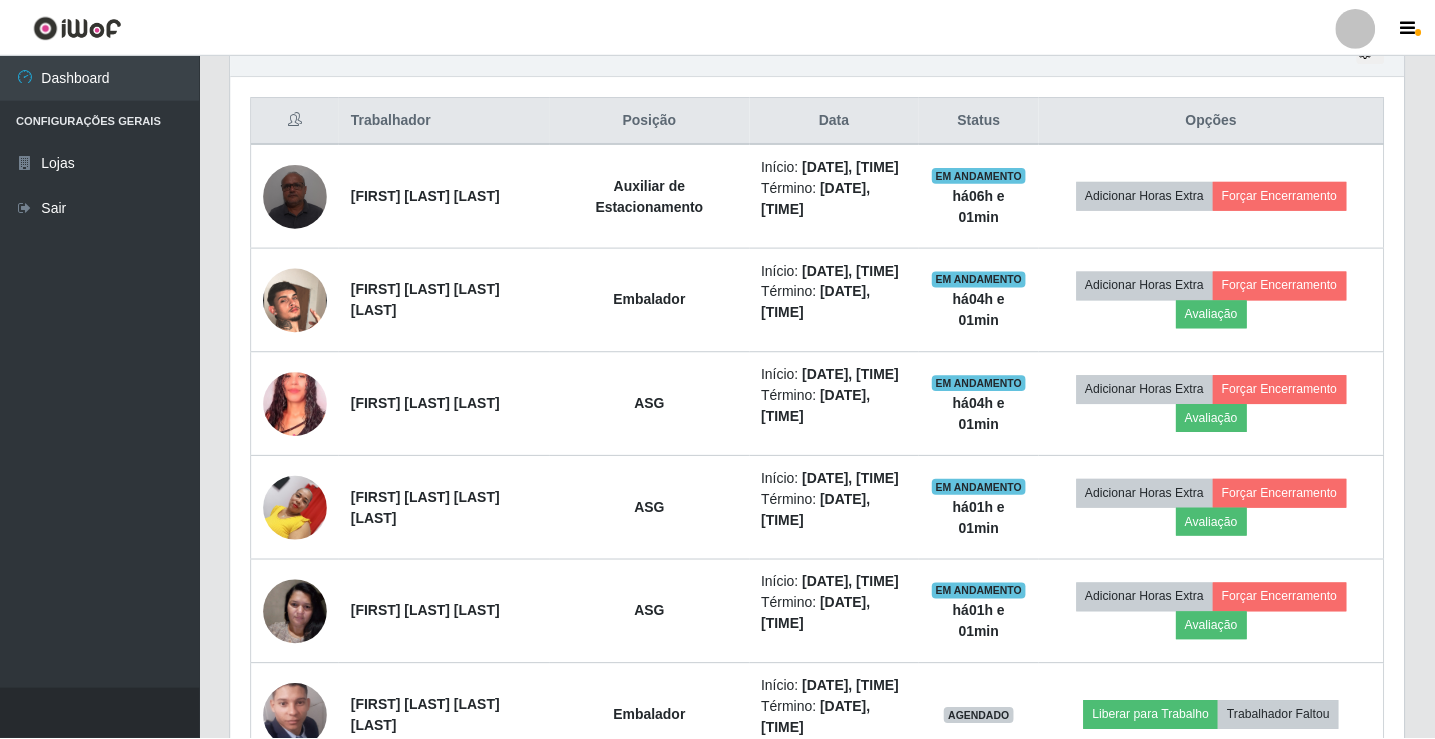 scroll, scrollTop: 999585, scrollLeft: 998827, axis: both 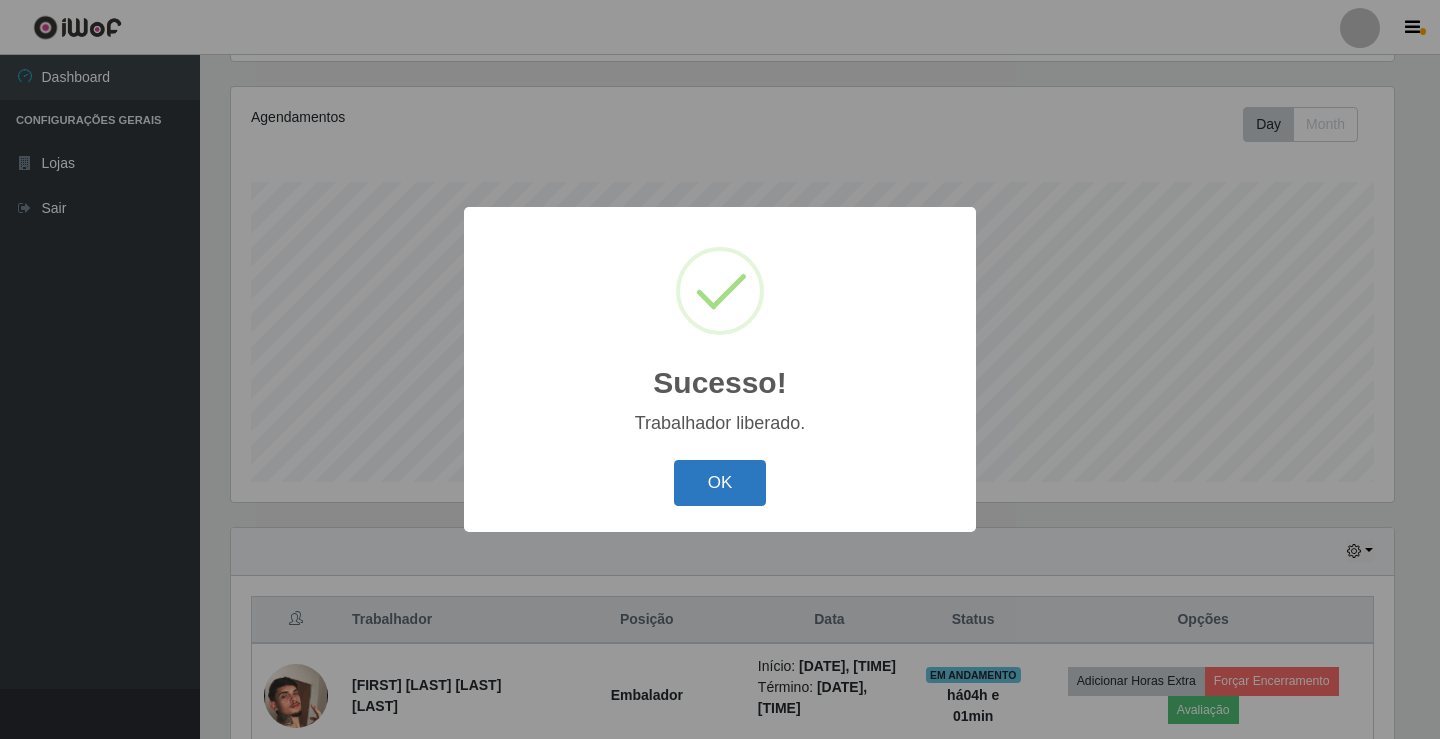 click on "OK" at bounding box center (720, 483) 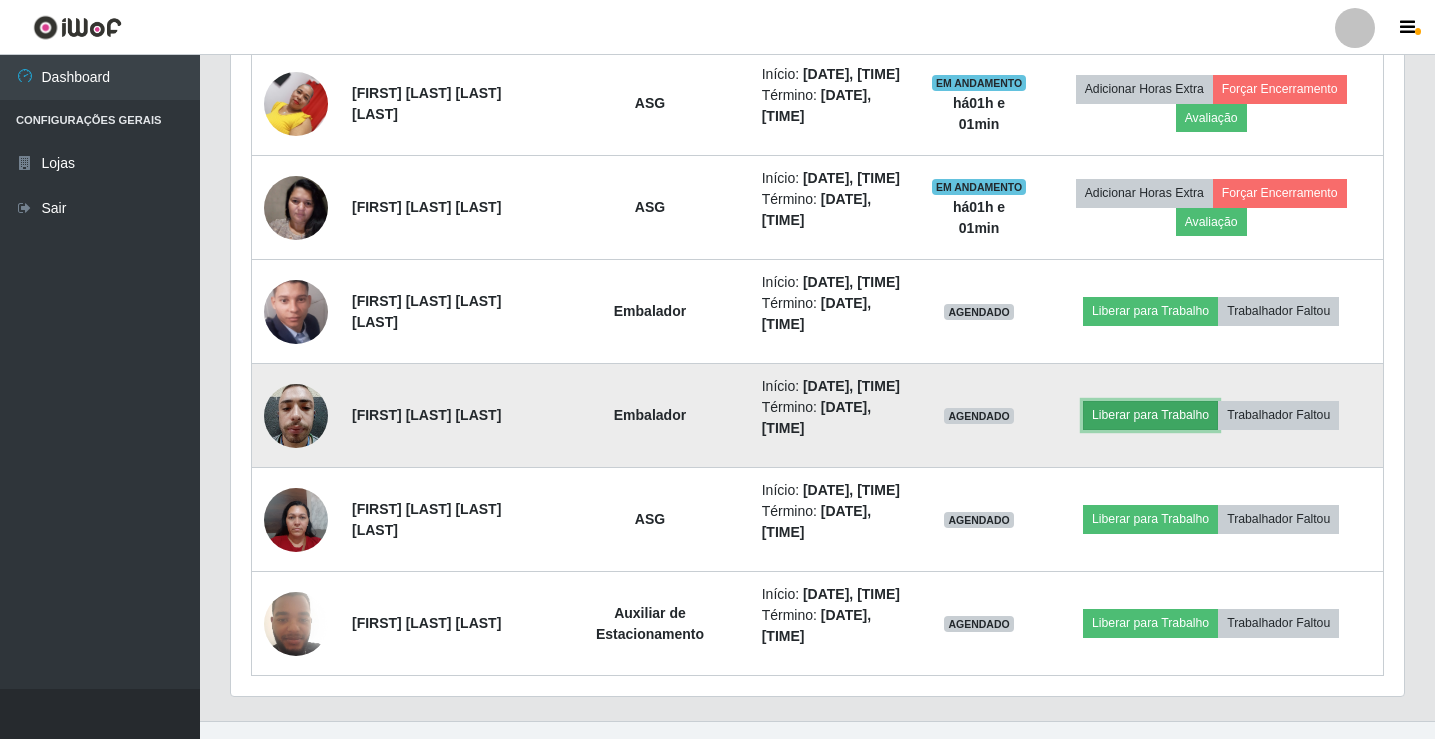 click on "Liberar para Trabalho" at bounding box center [1150, 415] 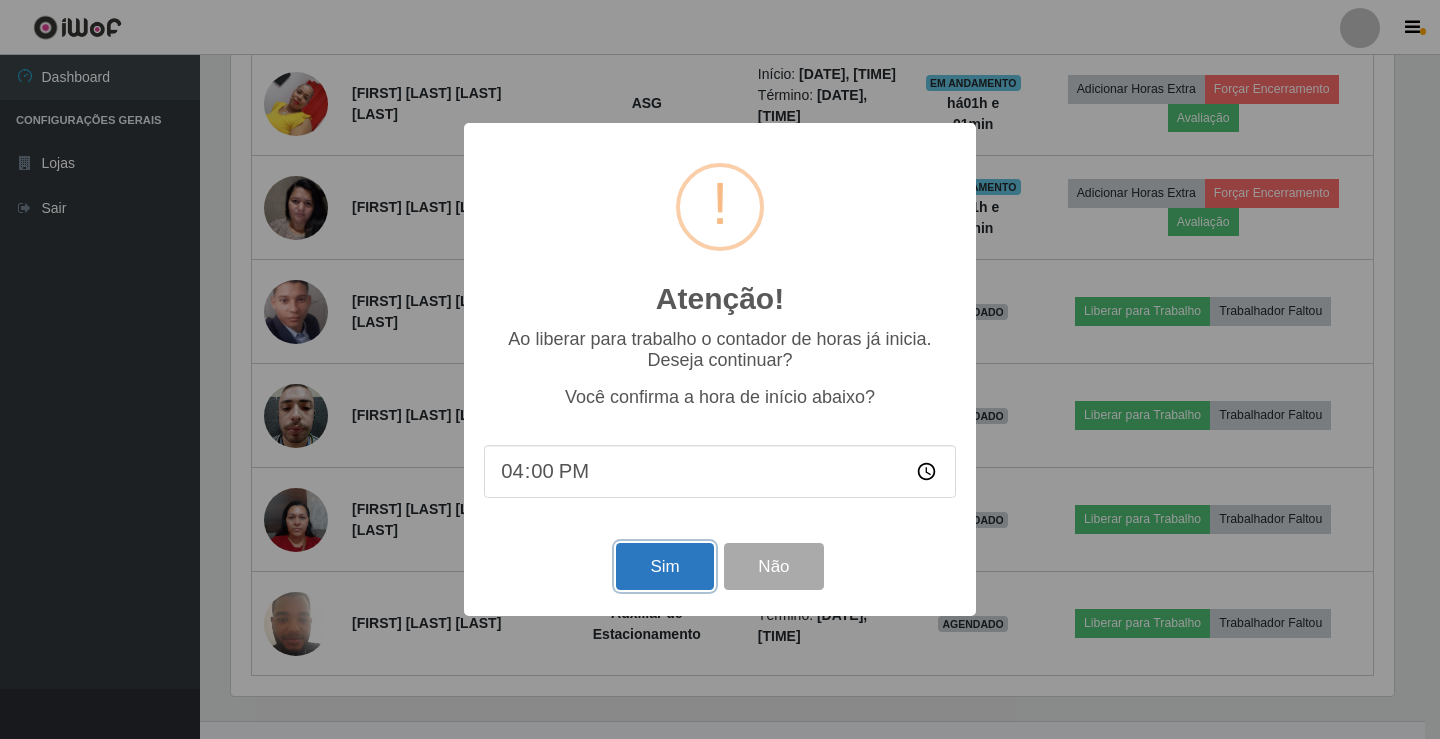 click on "Sim" at bounding box center (664, 566) 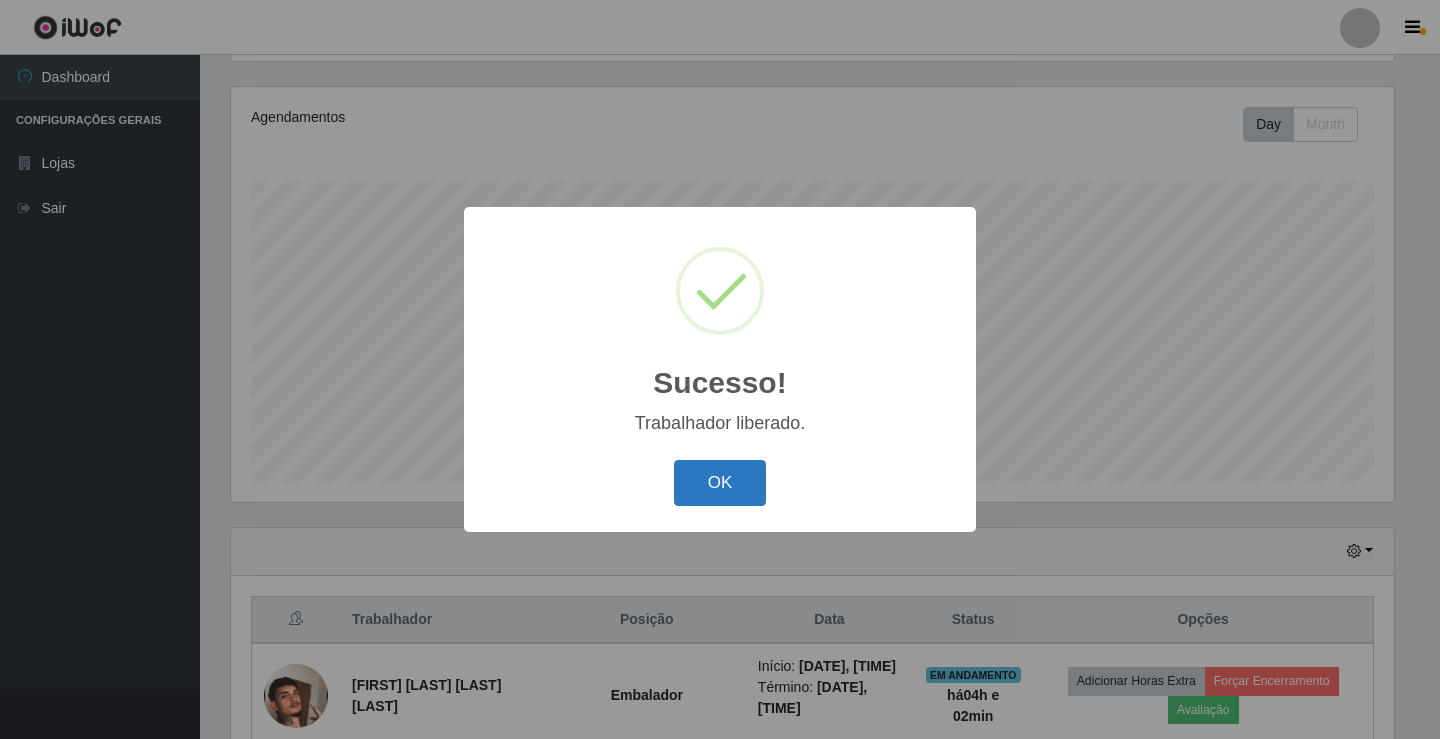 click on "OK" at bounding box center [720, 483] 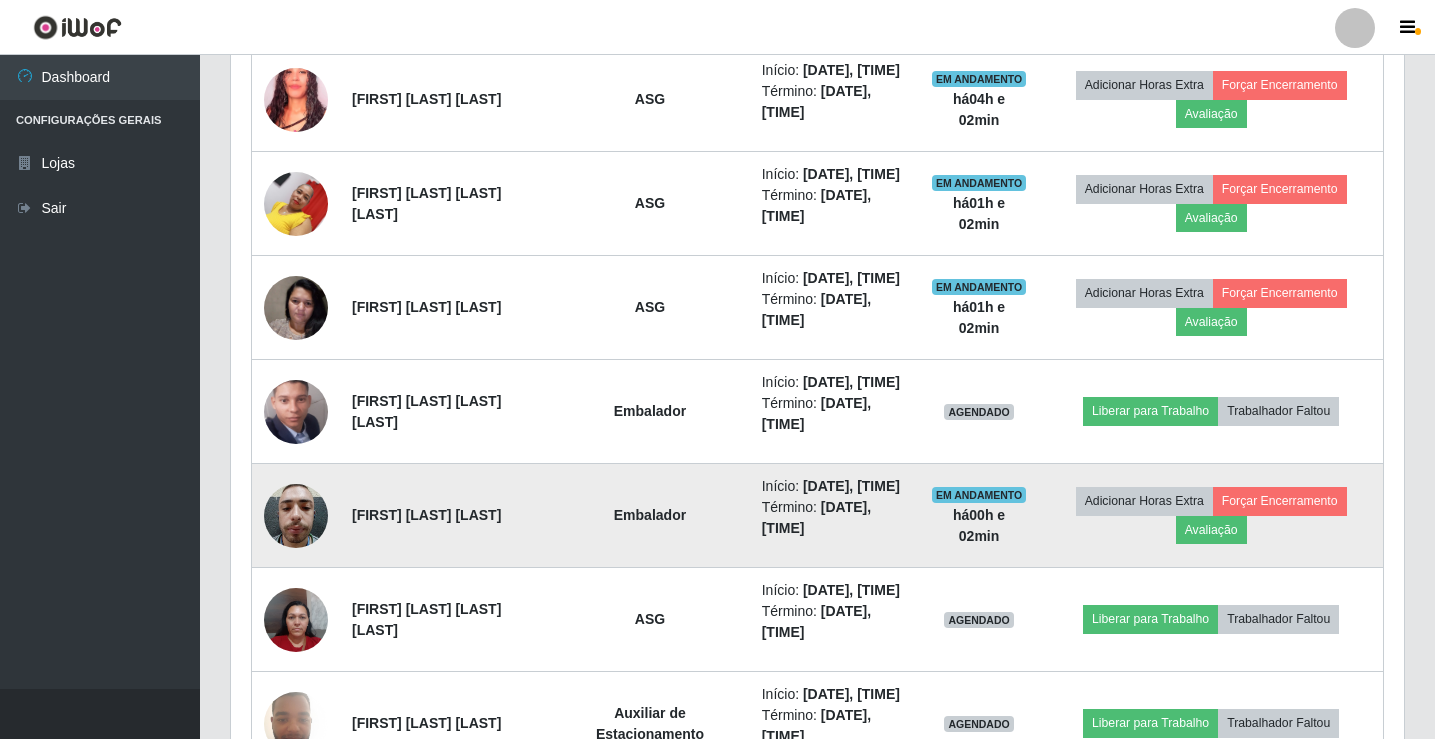 click at bounding box center (296, 515) 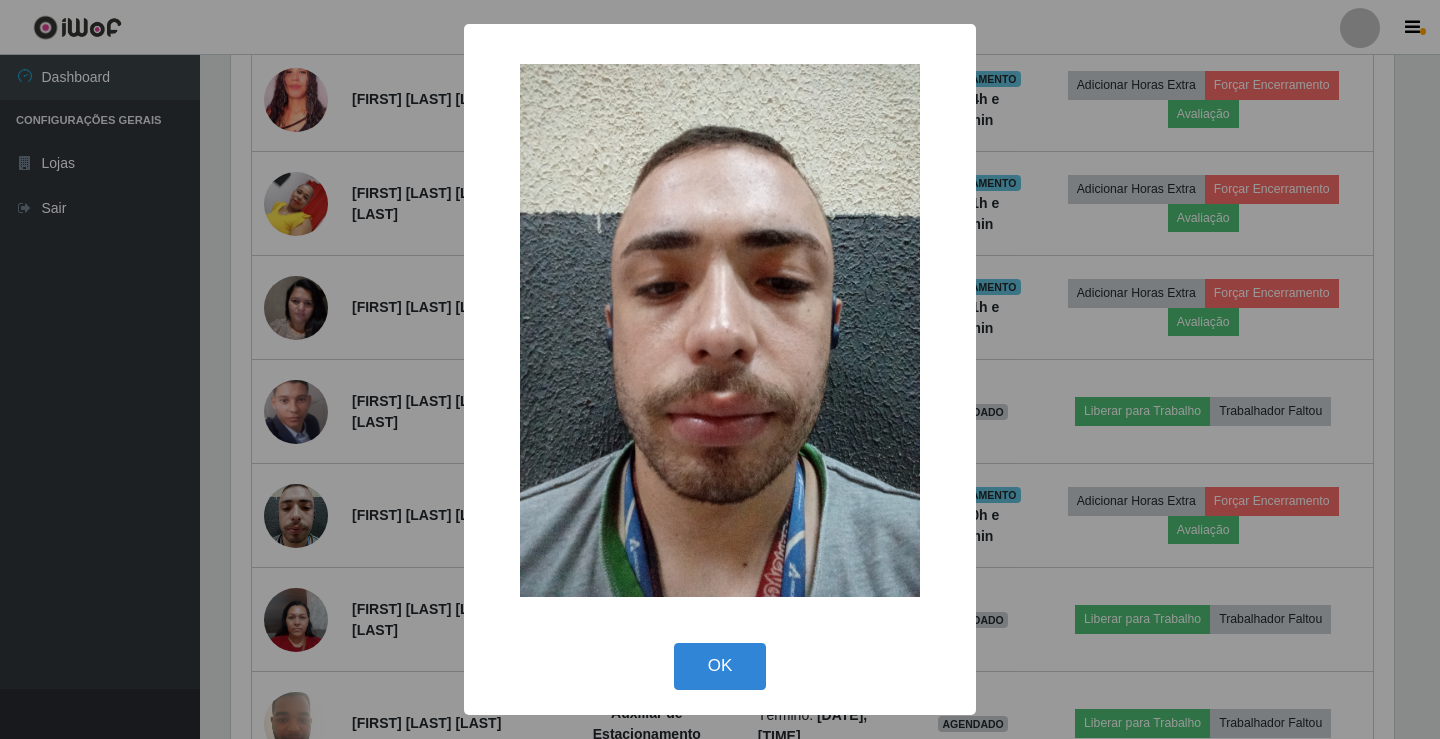 click on "× OK Cancel" at bounding box center [720, 369] 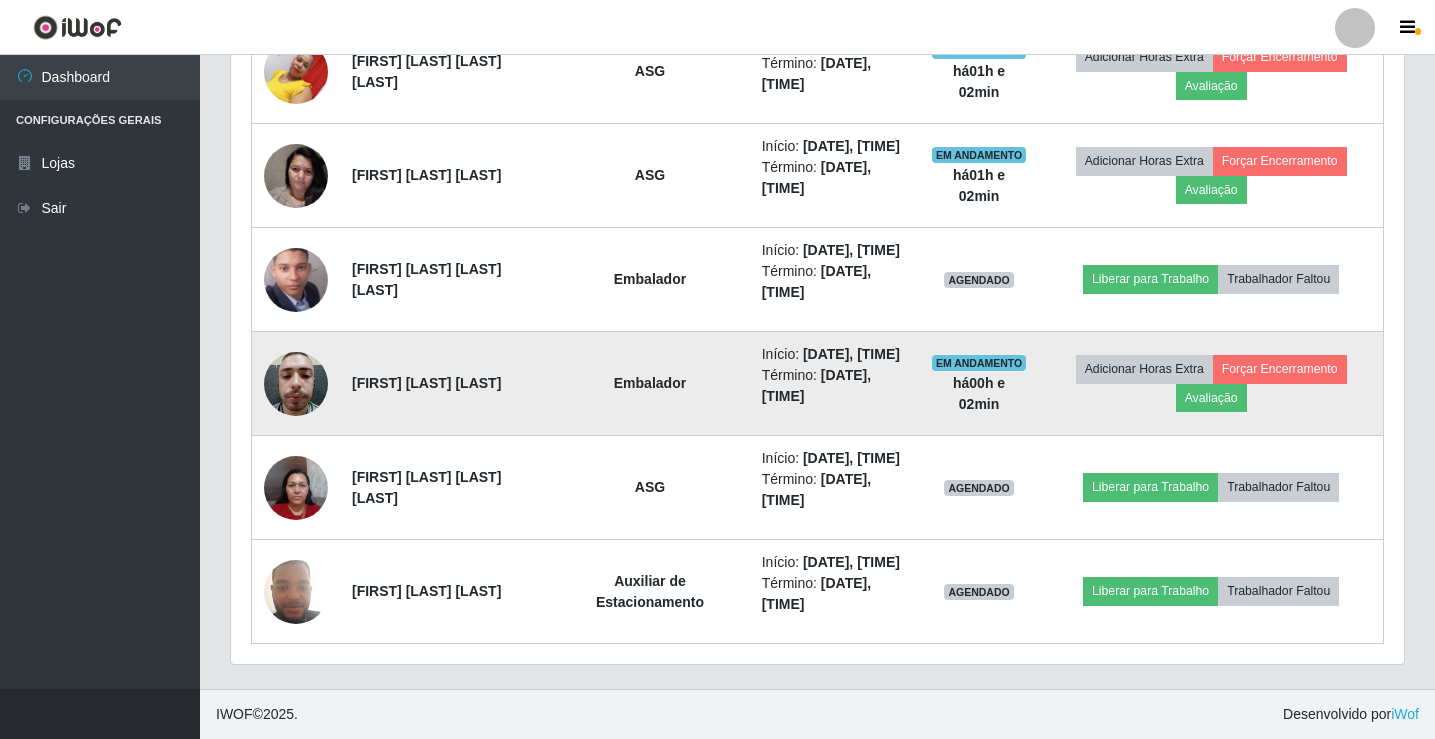 click at bounding box center [296, 383] 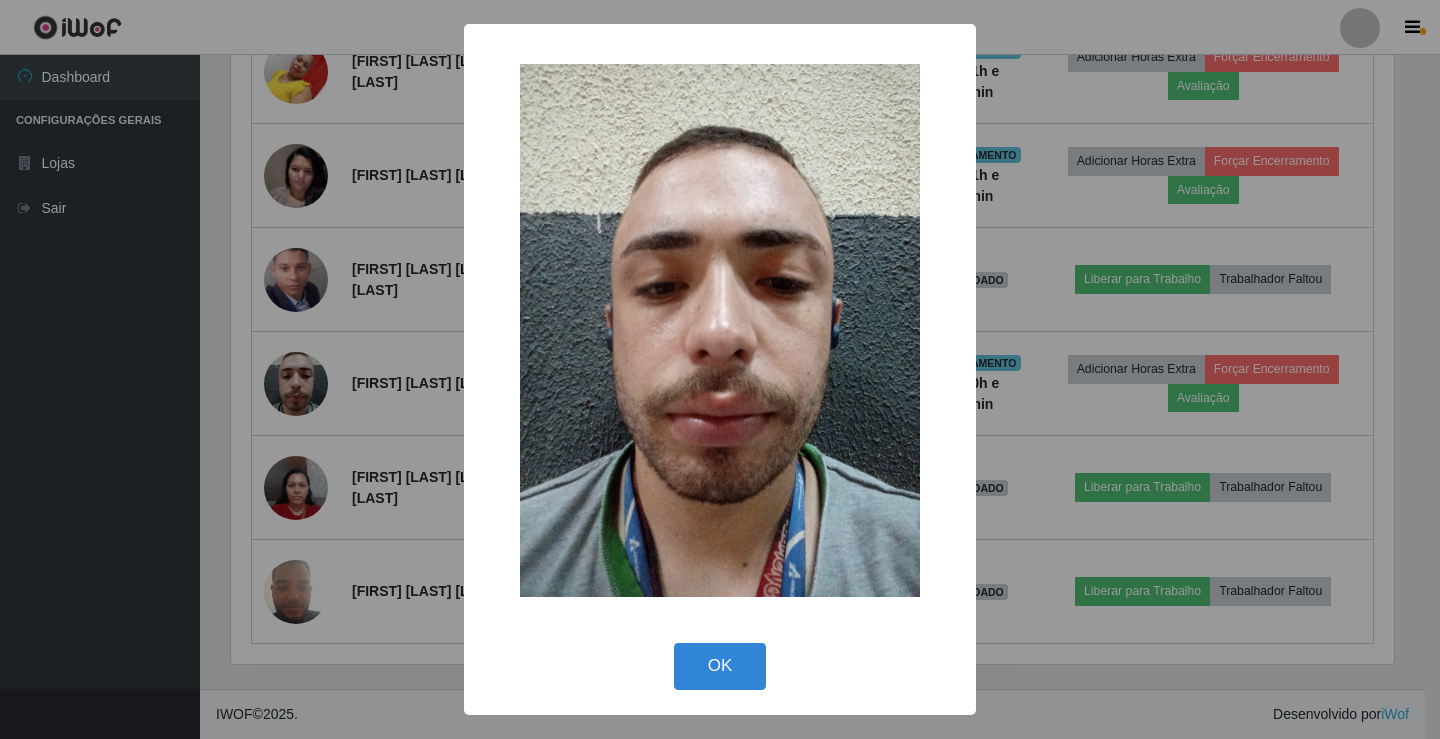 click at bounding box center (720, 330) 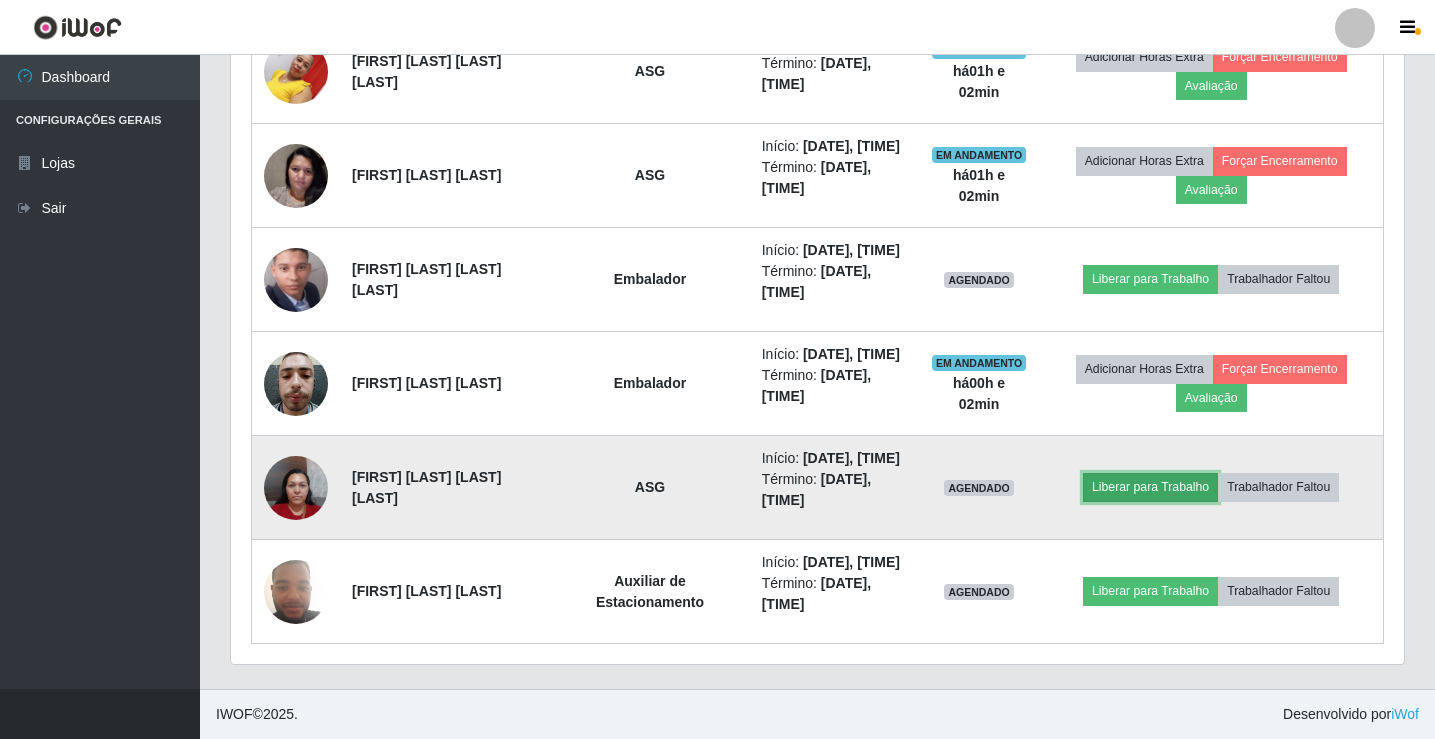 click on "Liberar para Trabalho" at bounding box center (1150, 487) 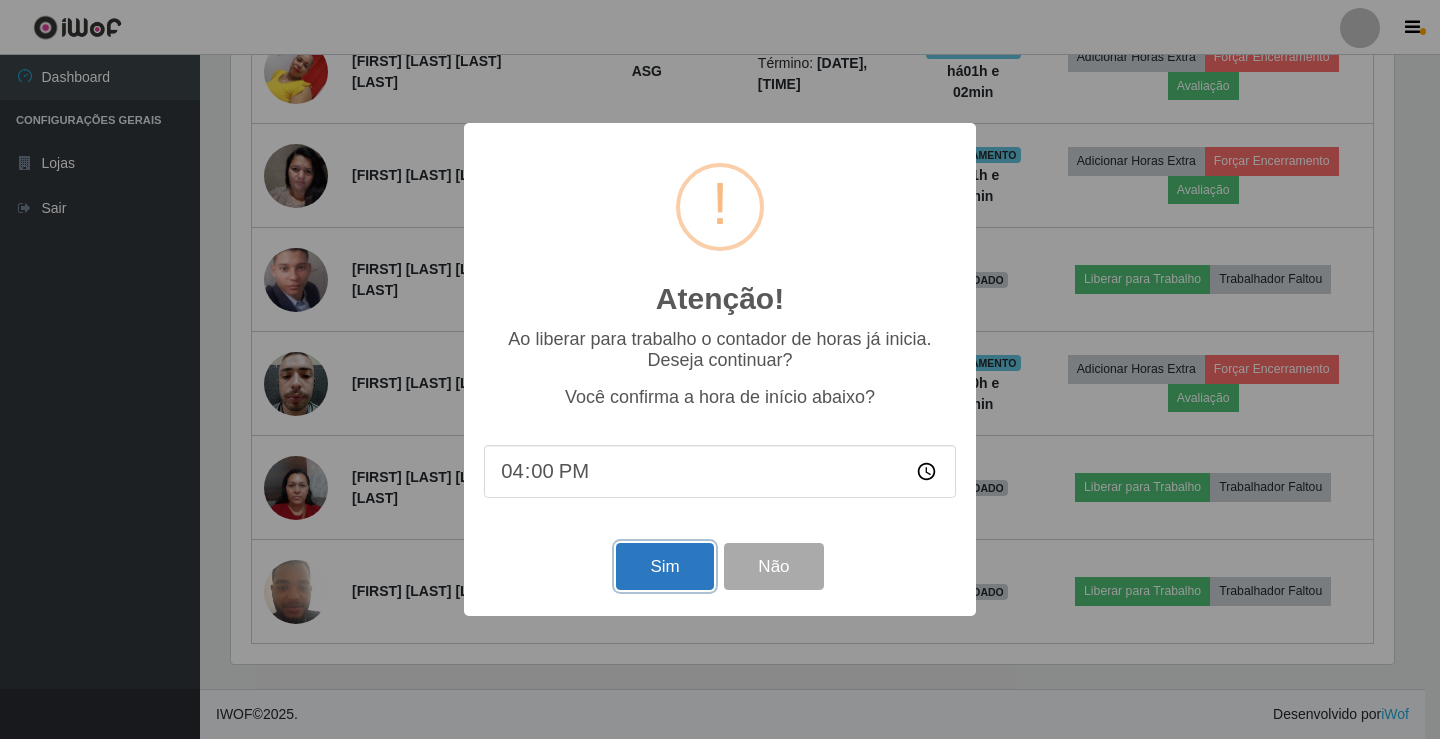 click on "Sim" at bounding box center (664, 566) 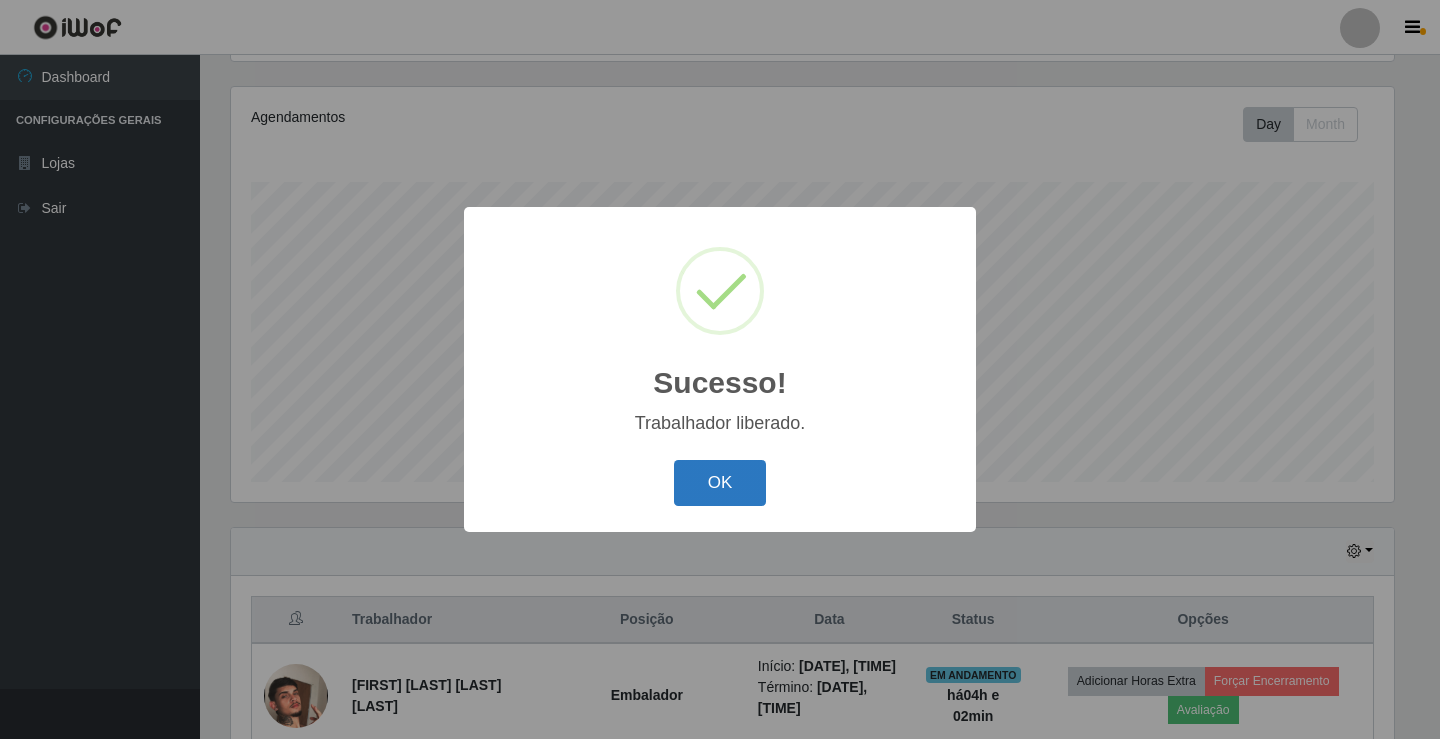 click on "OK" at bounding box center [720, 483] 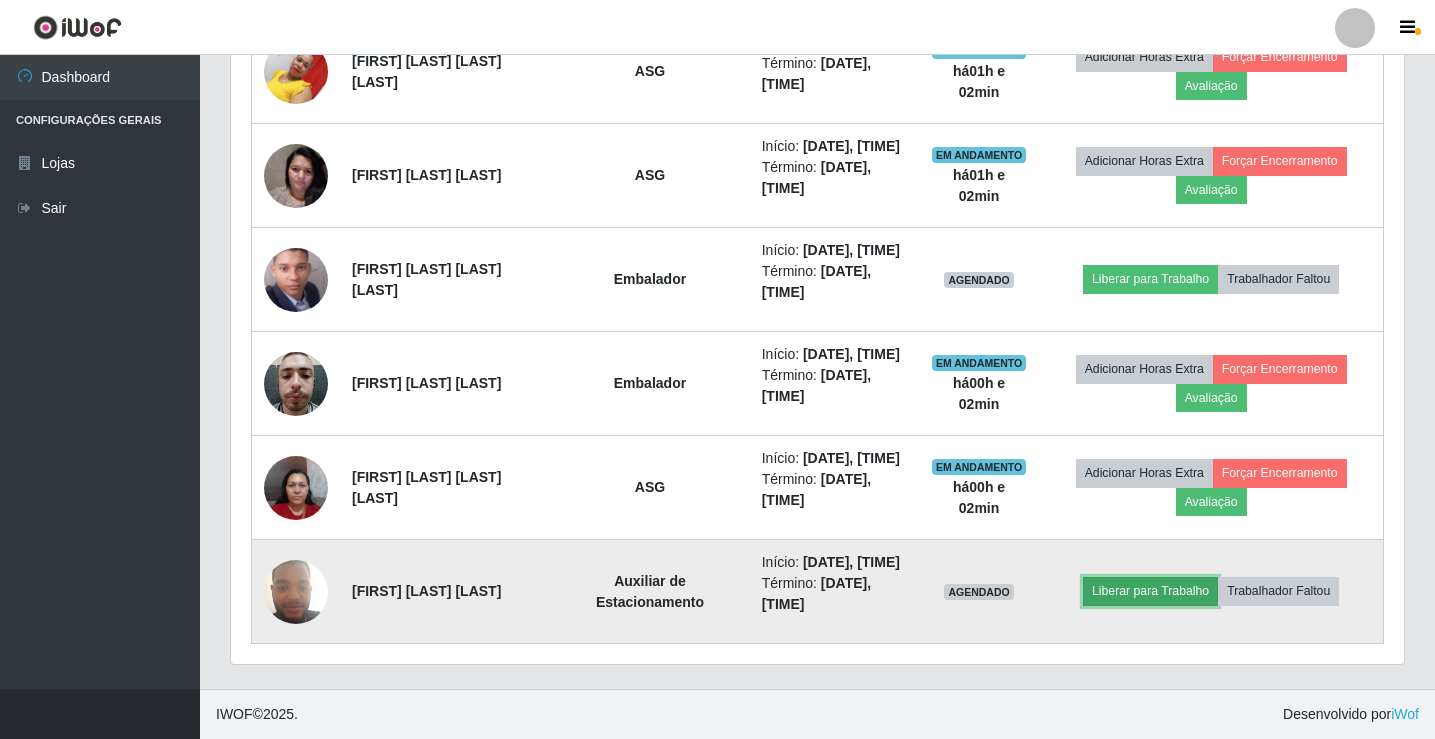 click on "Liberar para Trabalho" at bounding box center (1150, 591) 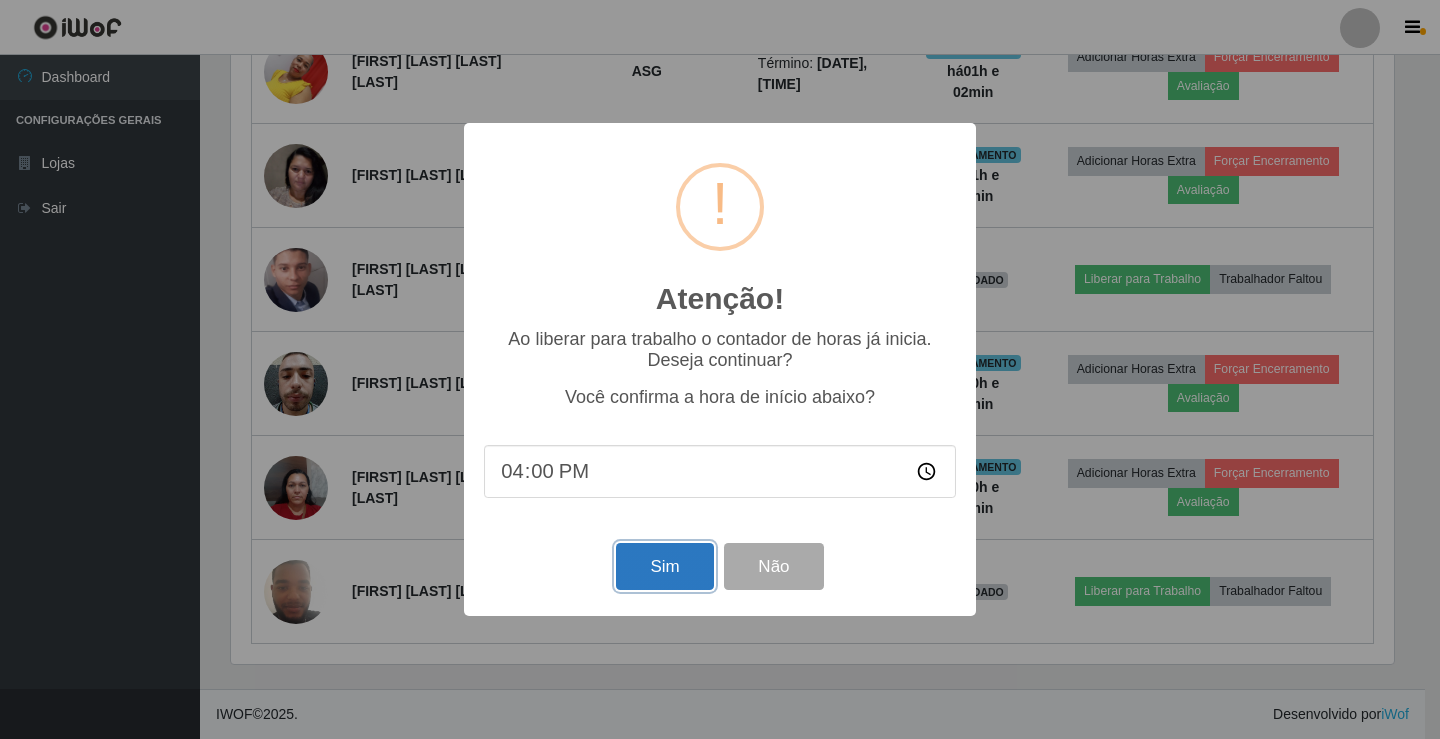 click on "Sim" at bounding box center [664, 566] 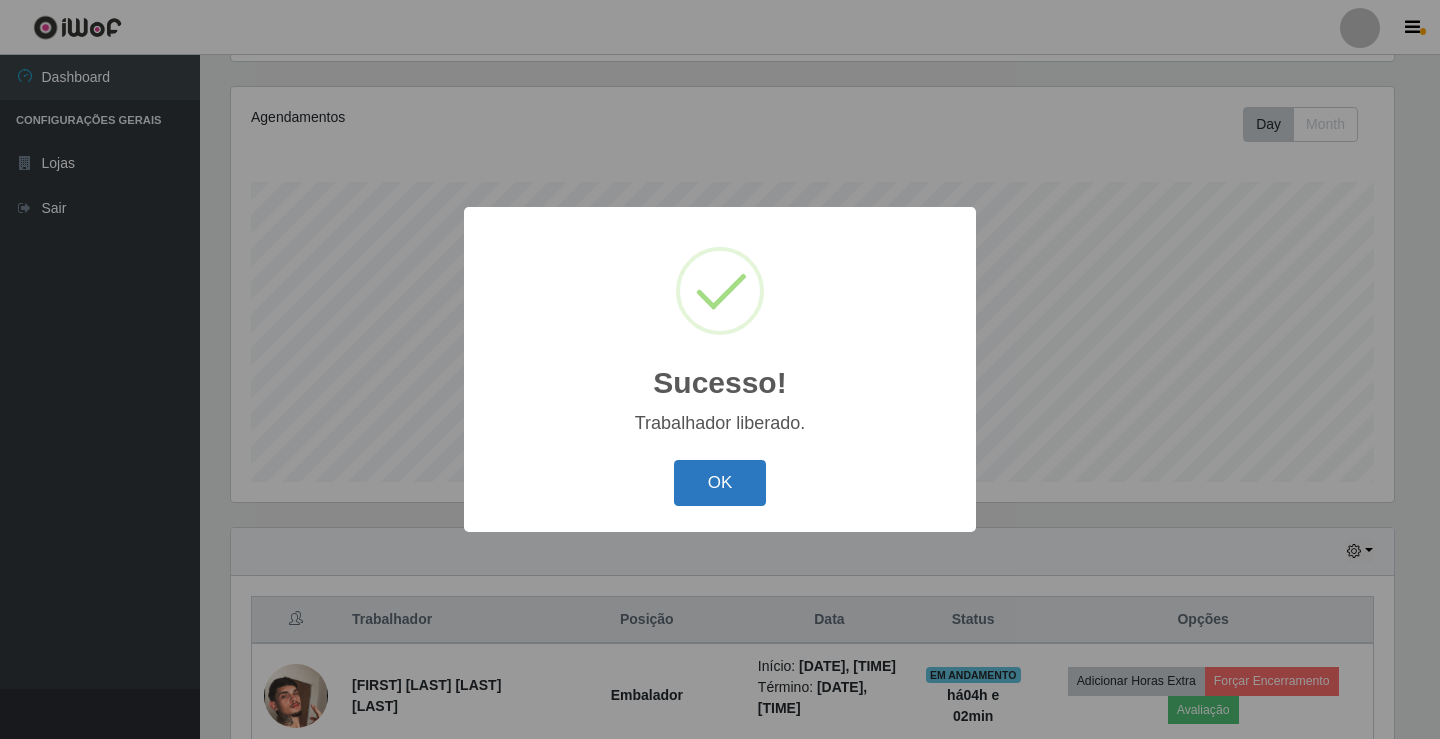 click on "OK" at bounding box center (720, 483) 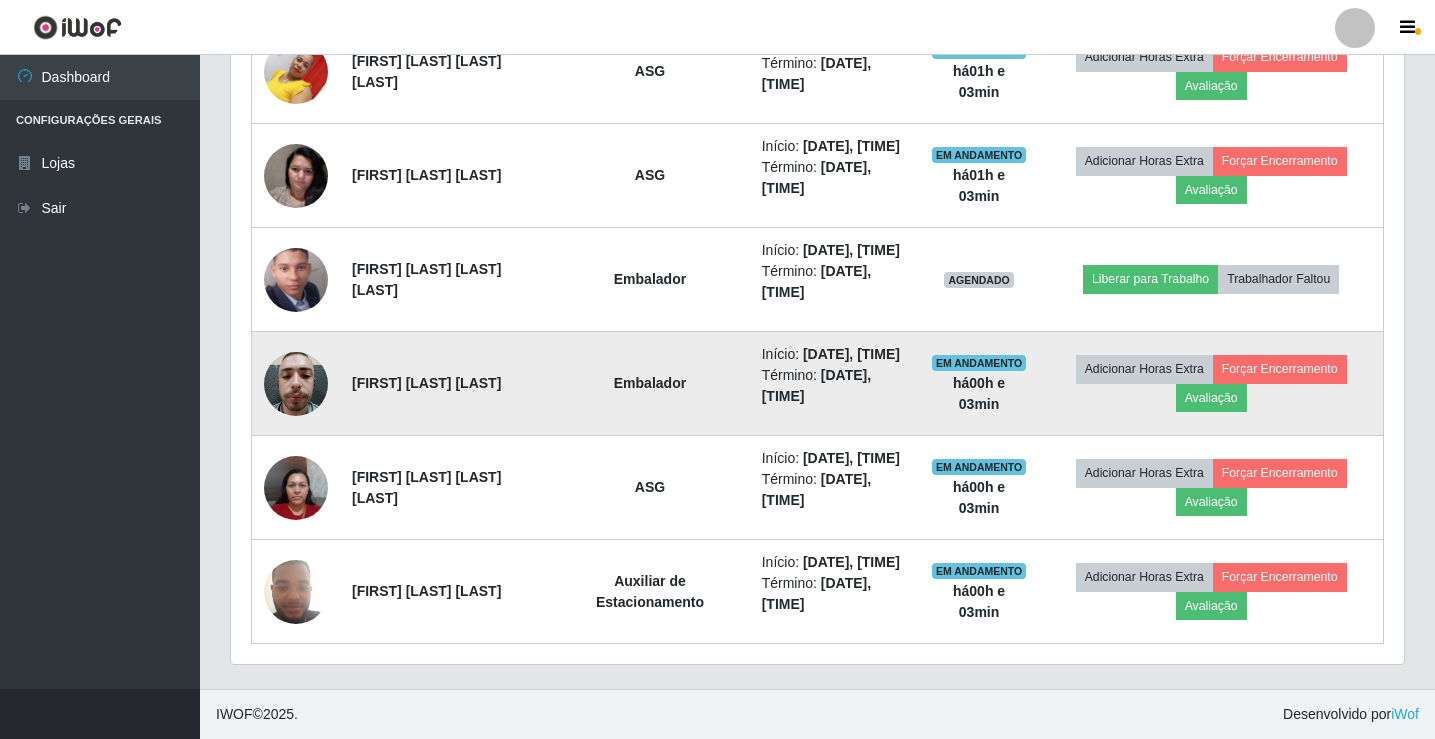 click at bounding box center [296, 383] 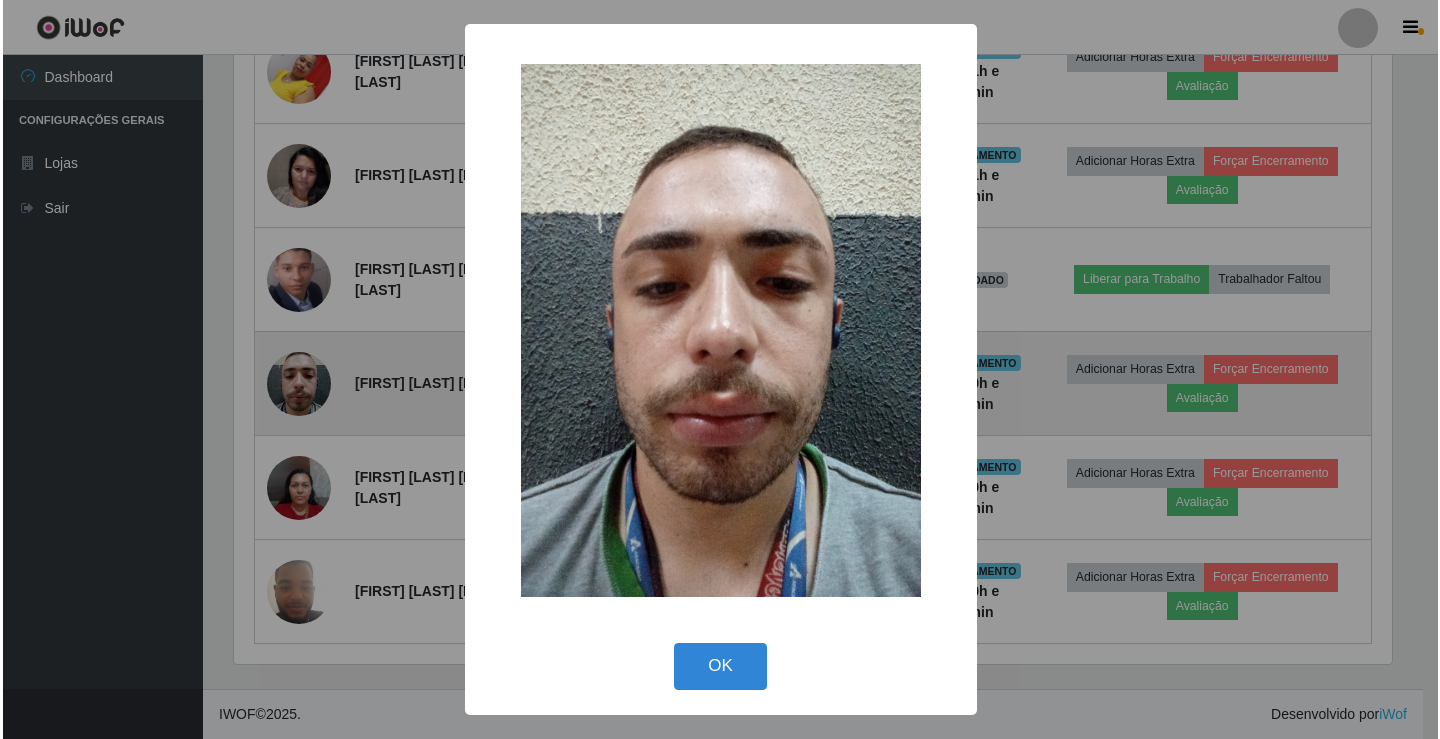 scroll, scrollTop: 999585, scrollLeft: 998837, axis: both 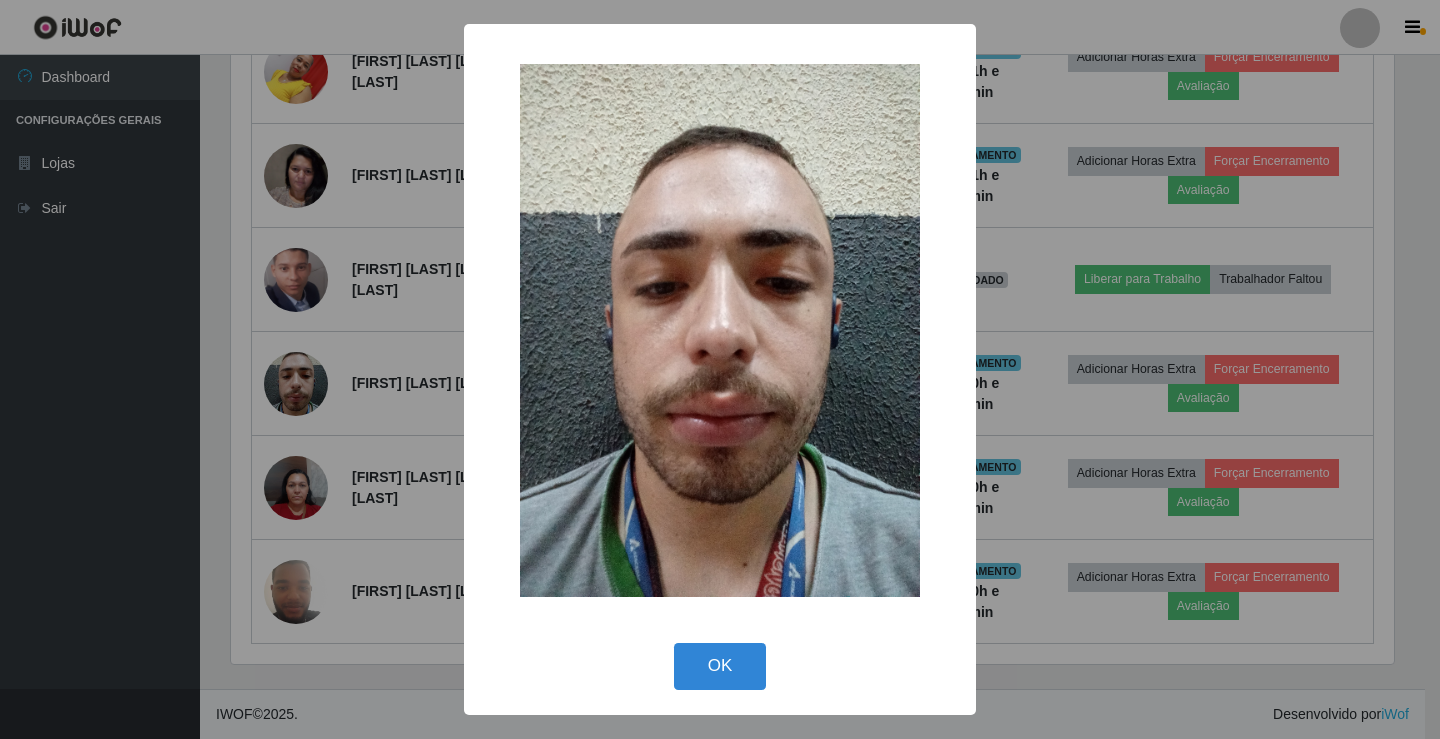 click on "× OK Cancel" at bounding box center (720, 369) 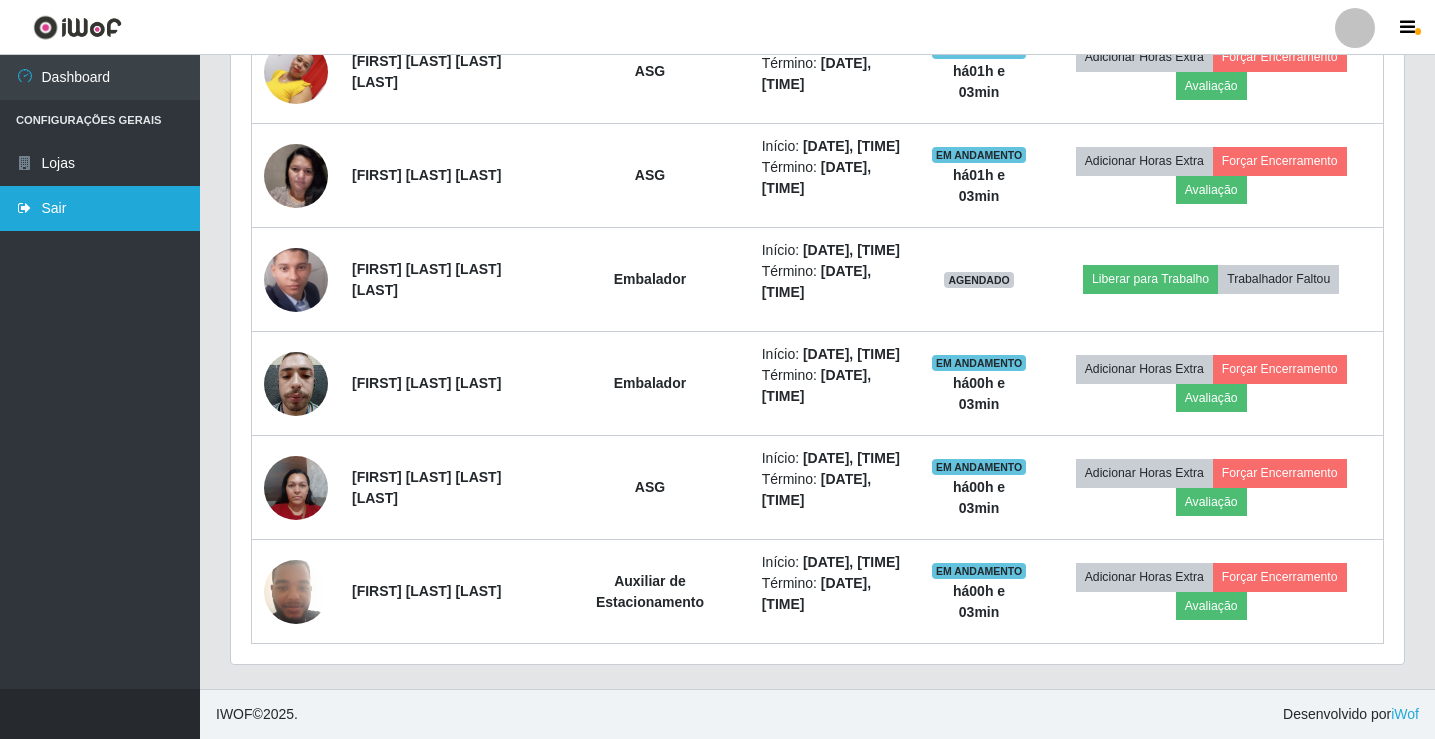 click on "Sair" at bounding box center (100, 208) 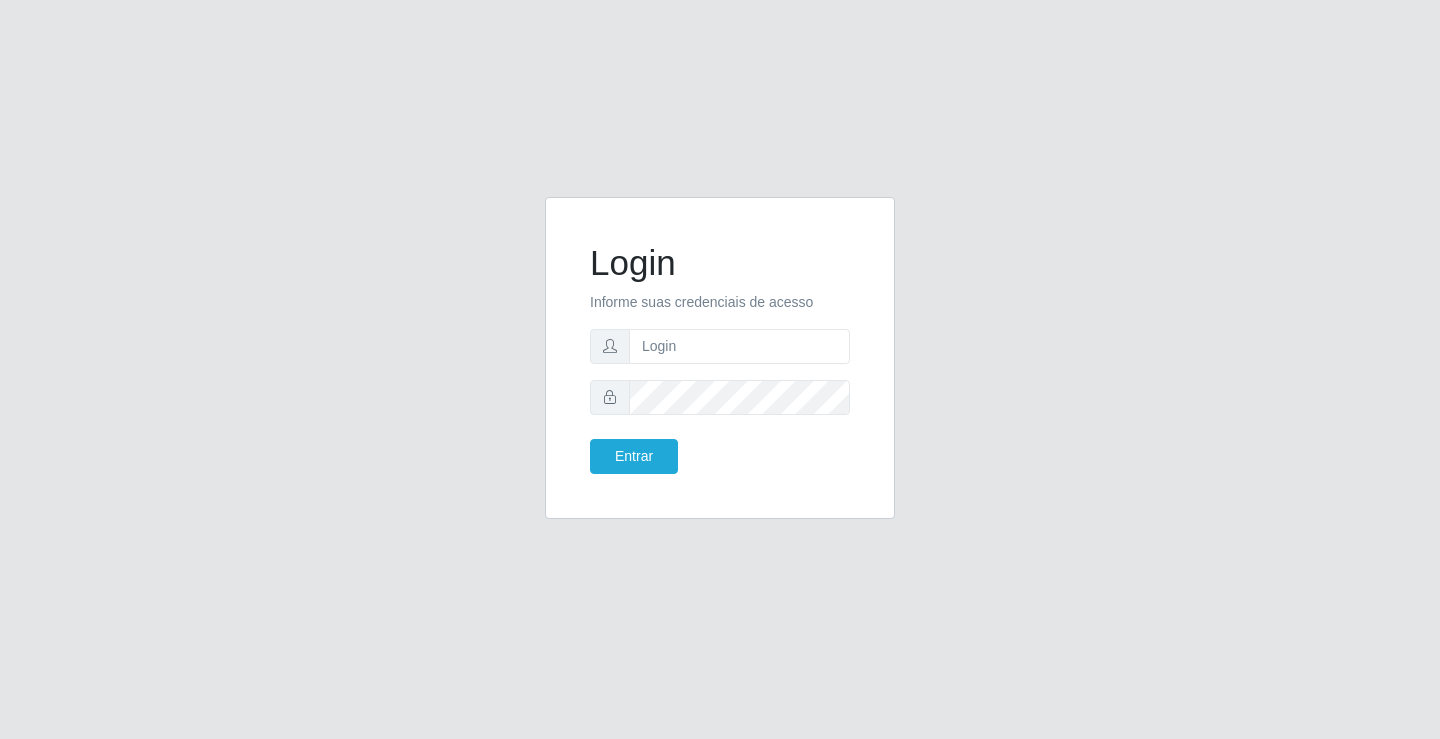 click on "Login Informe suas credenciais de acesso Entrar" 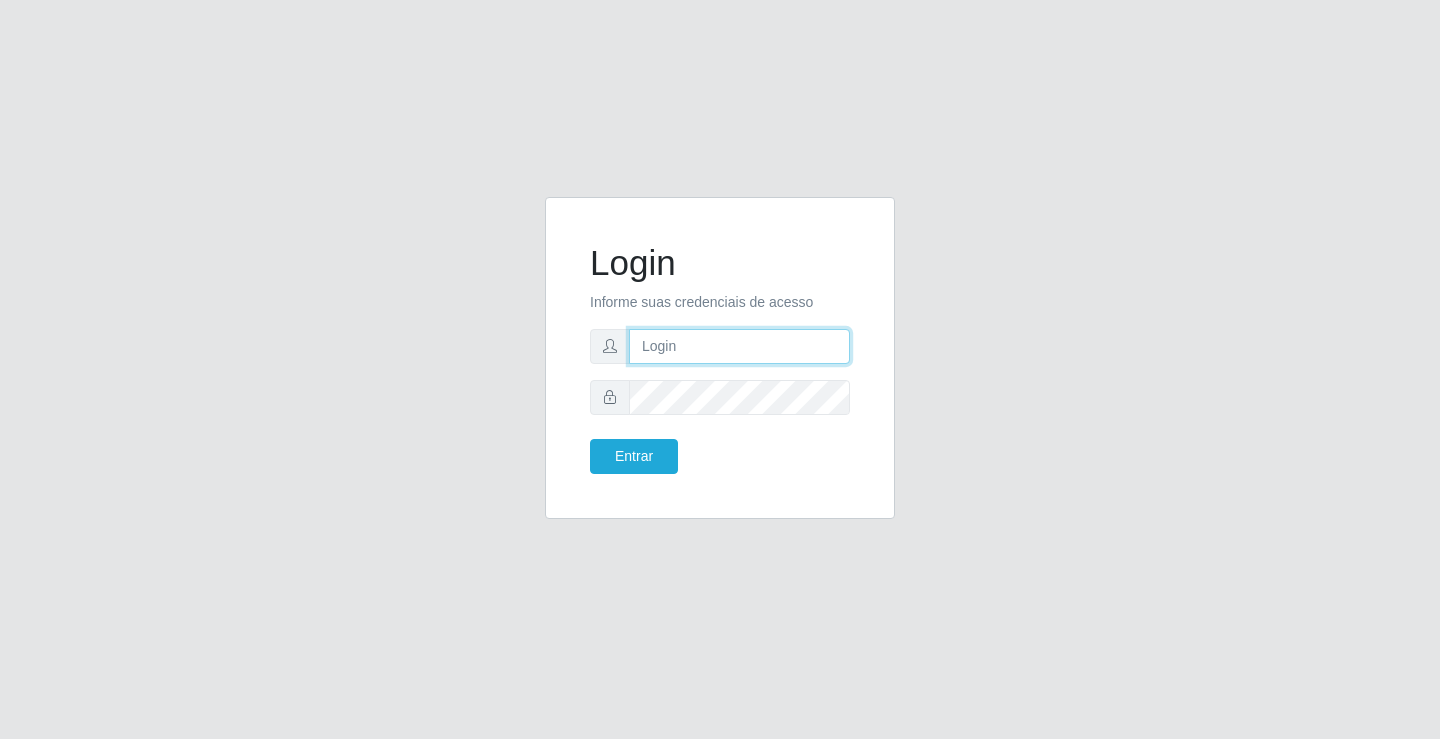 click at bounding box center (739, 346) 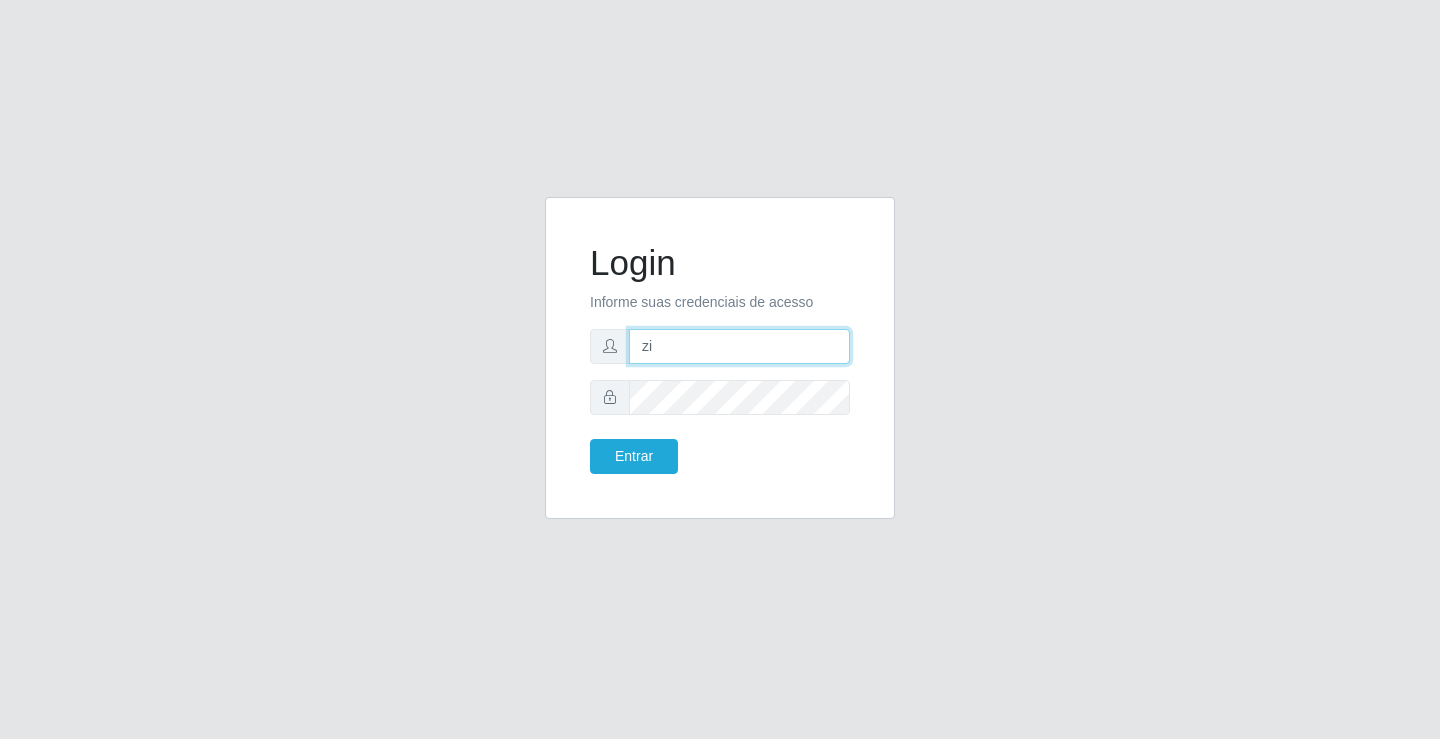 type on "[EMAIL]" 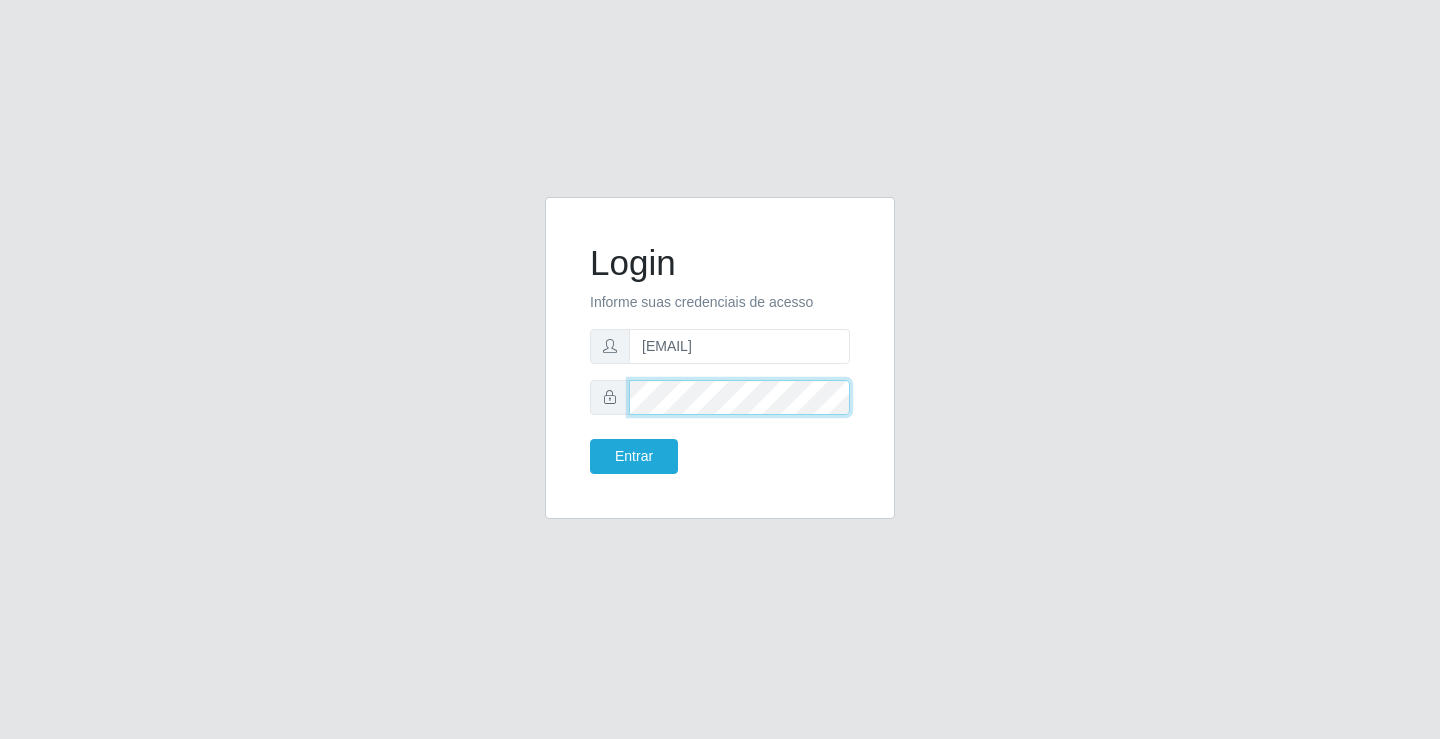 click on "Entrar" at bounding box center [634, 456] 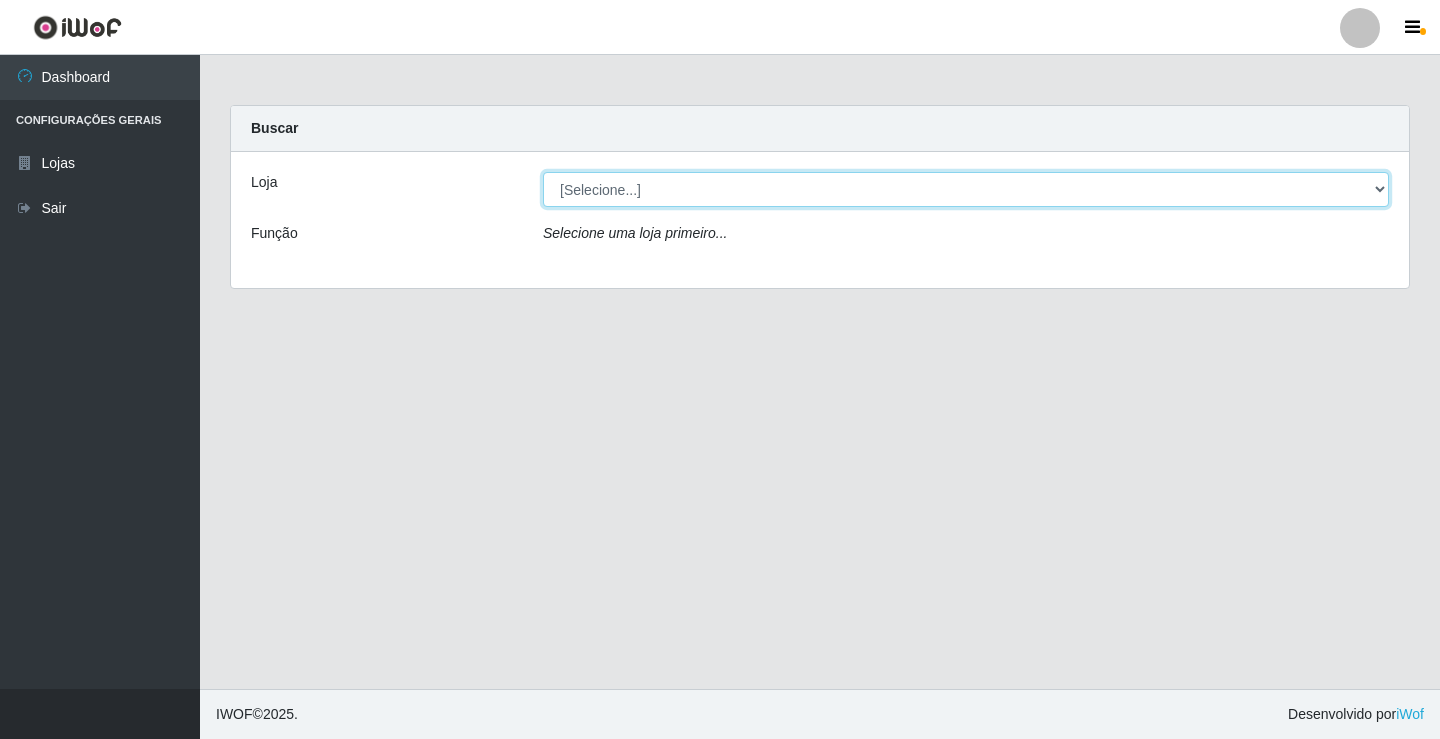 click on "[Selecione...] Ideal - [CITY]" at bounding box center [966, 189] 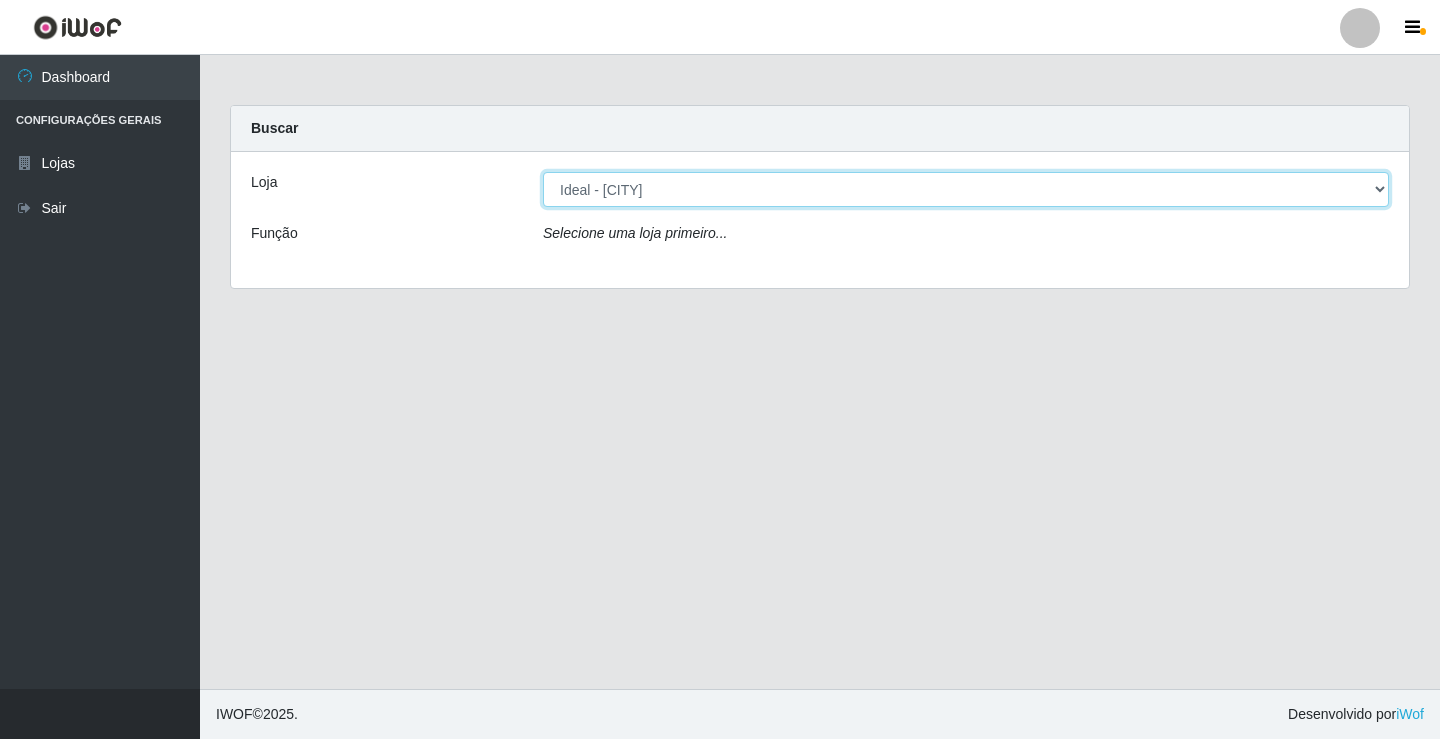 click on "[Selecione...] Ideal - [CITY]" at bounding box center [966, 189] 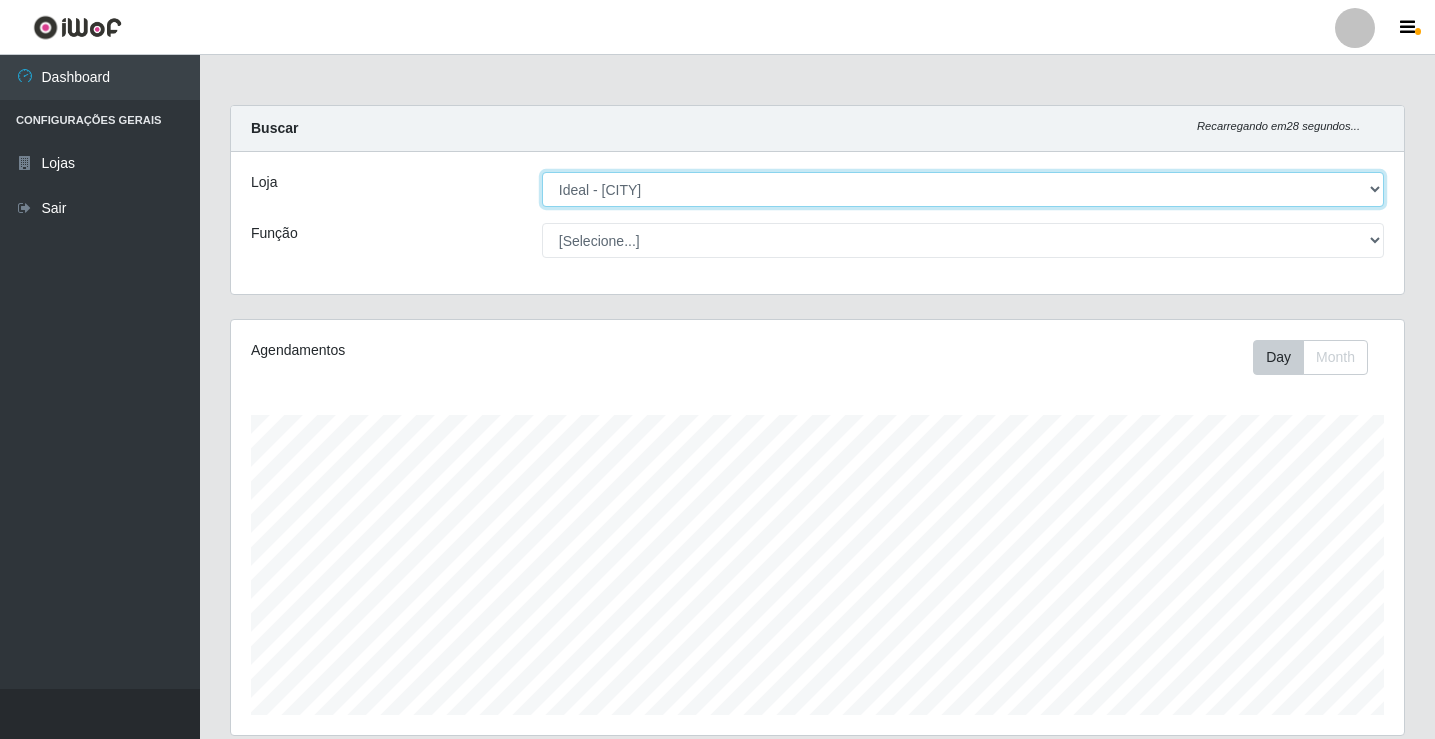 scroll, scrollTop: 999585, scrollLeft: 998827, axis: both 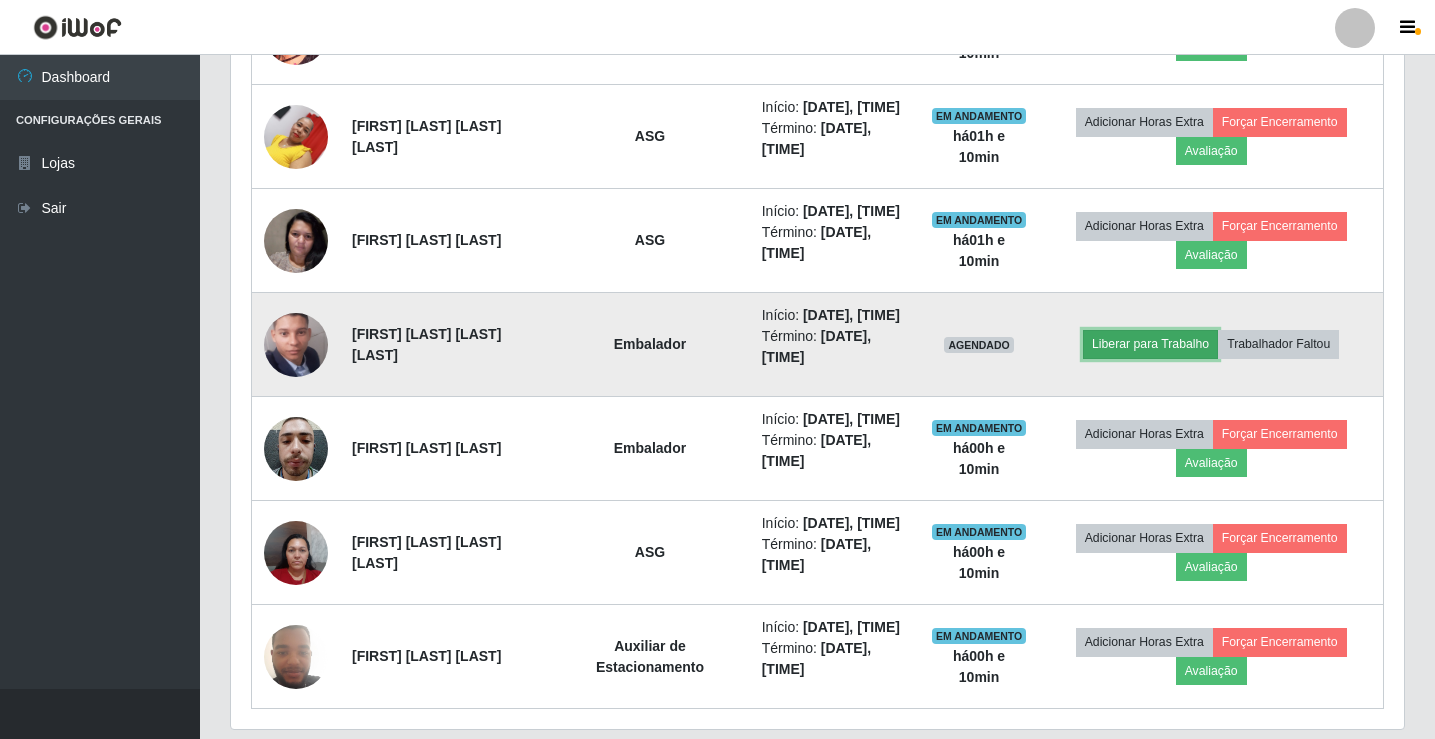 click on "Liberar para Trabalho" at bounding box center [1150, 344] 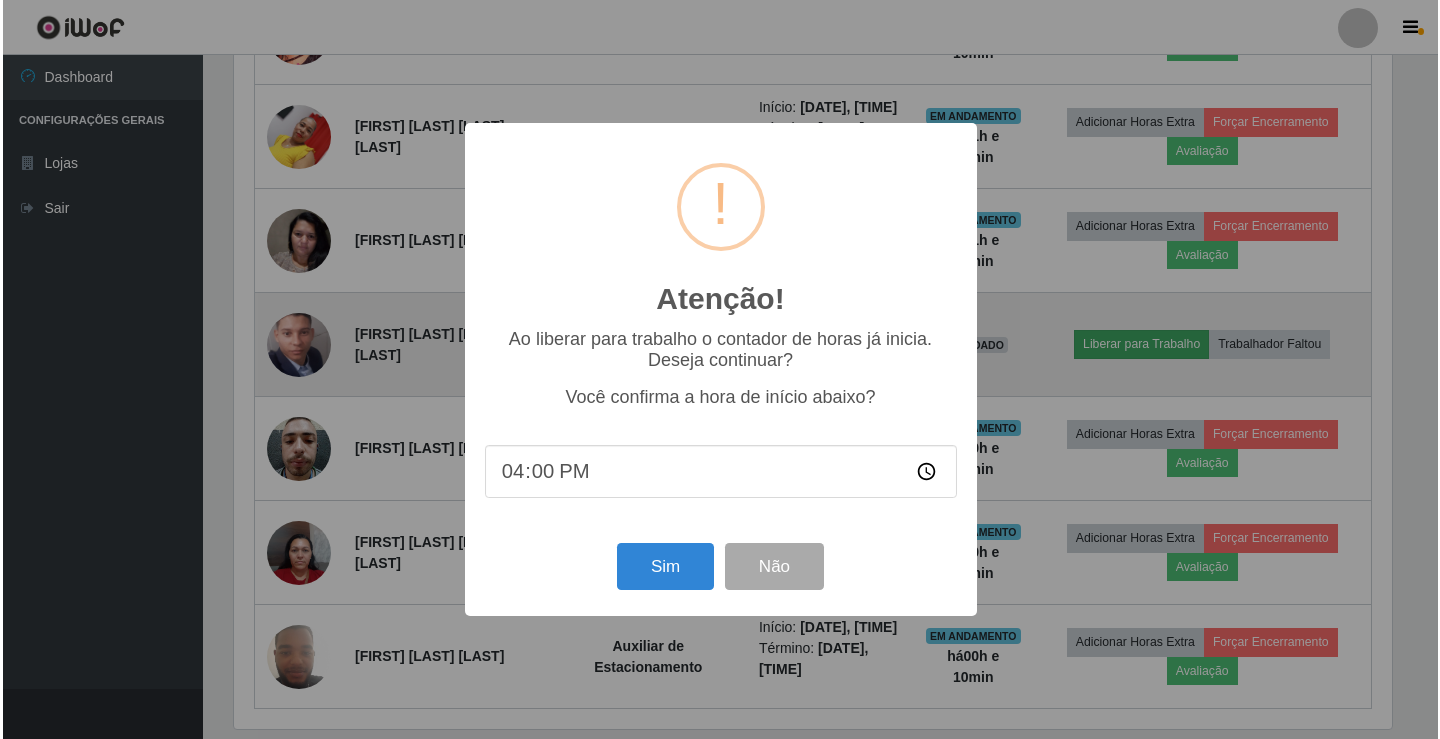 scroll, scrollTop: 999585, scrollLeft: 998837, axis: both 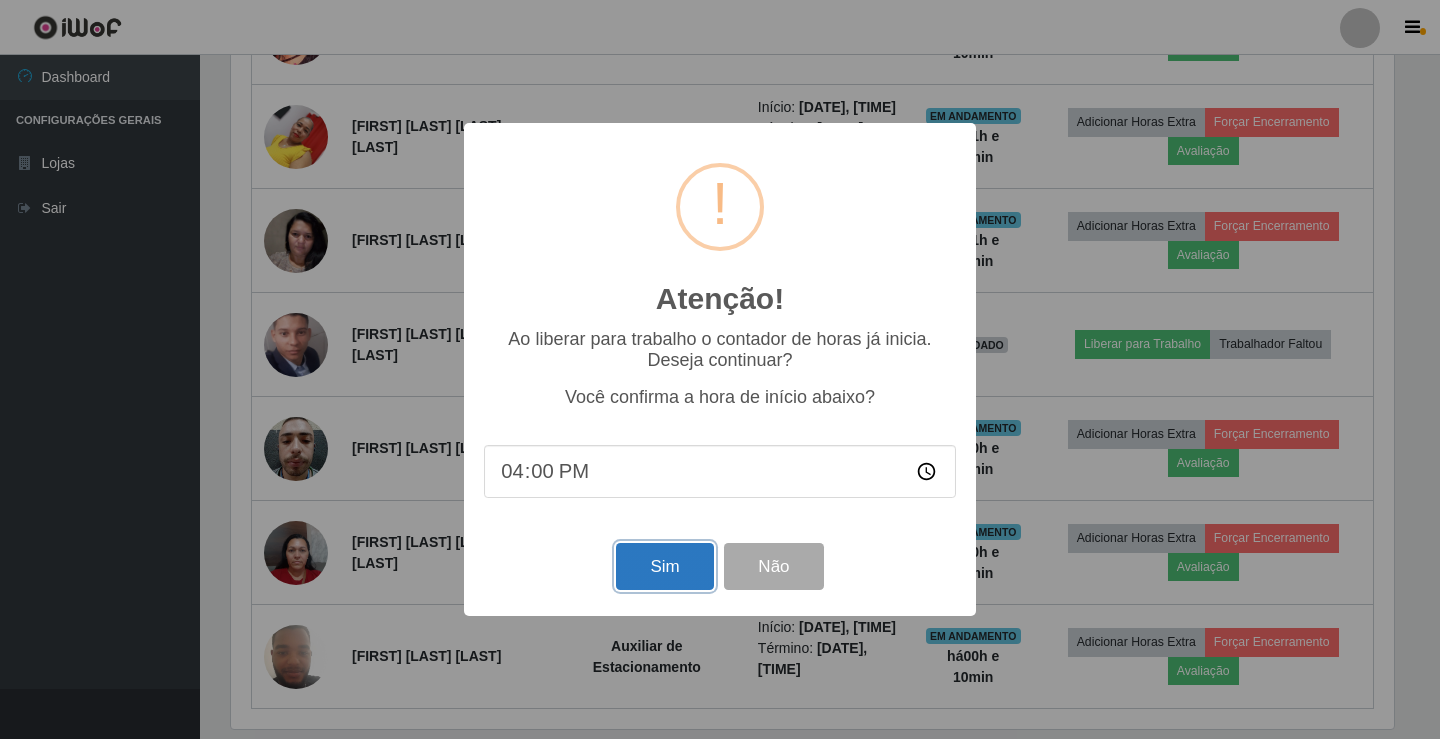 click on "Sim" at bounding box center [664, 566] 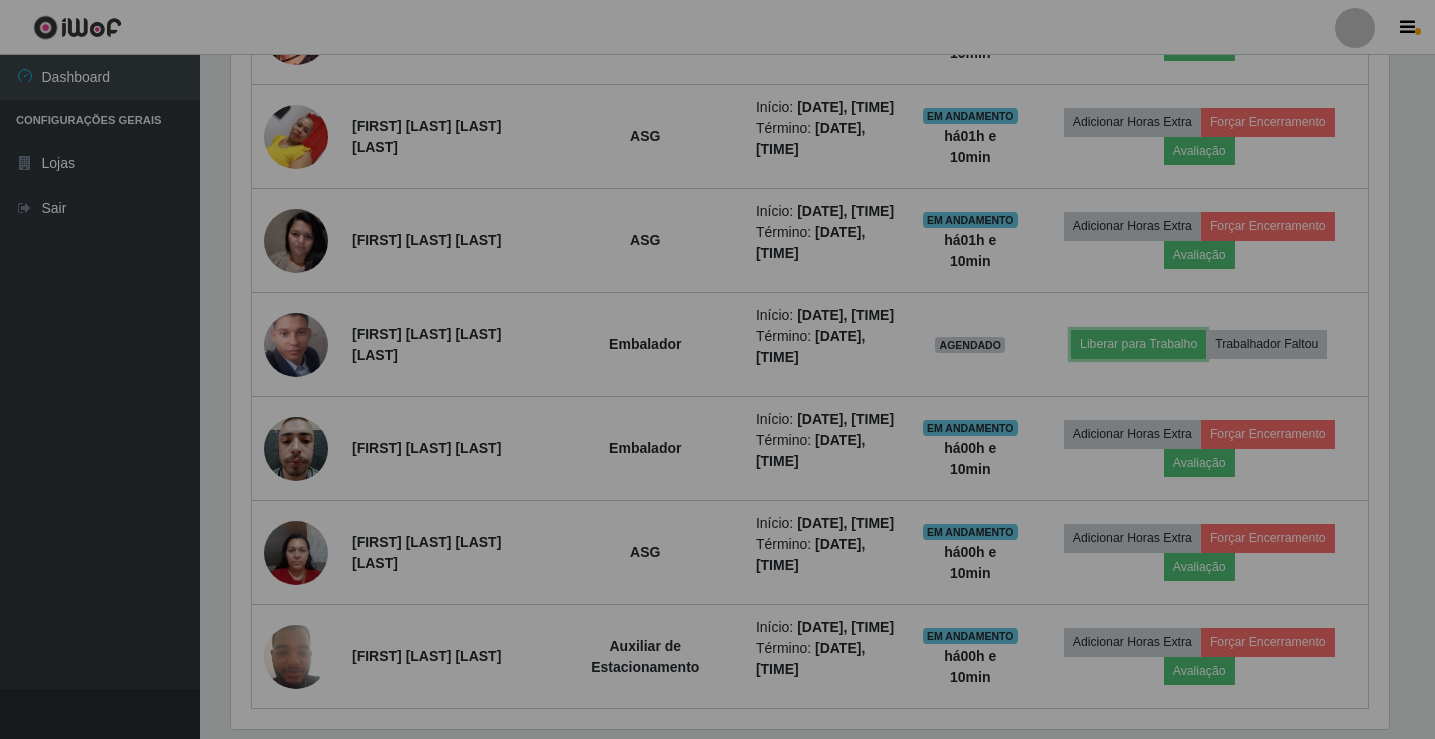 scroll, scrollTop: 999585, scrollLeft: 998827, axis: both 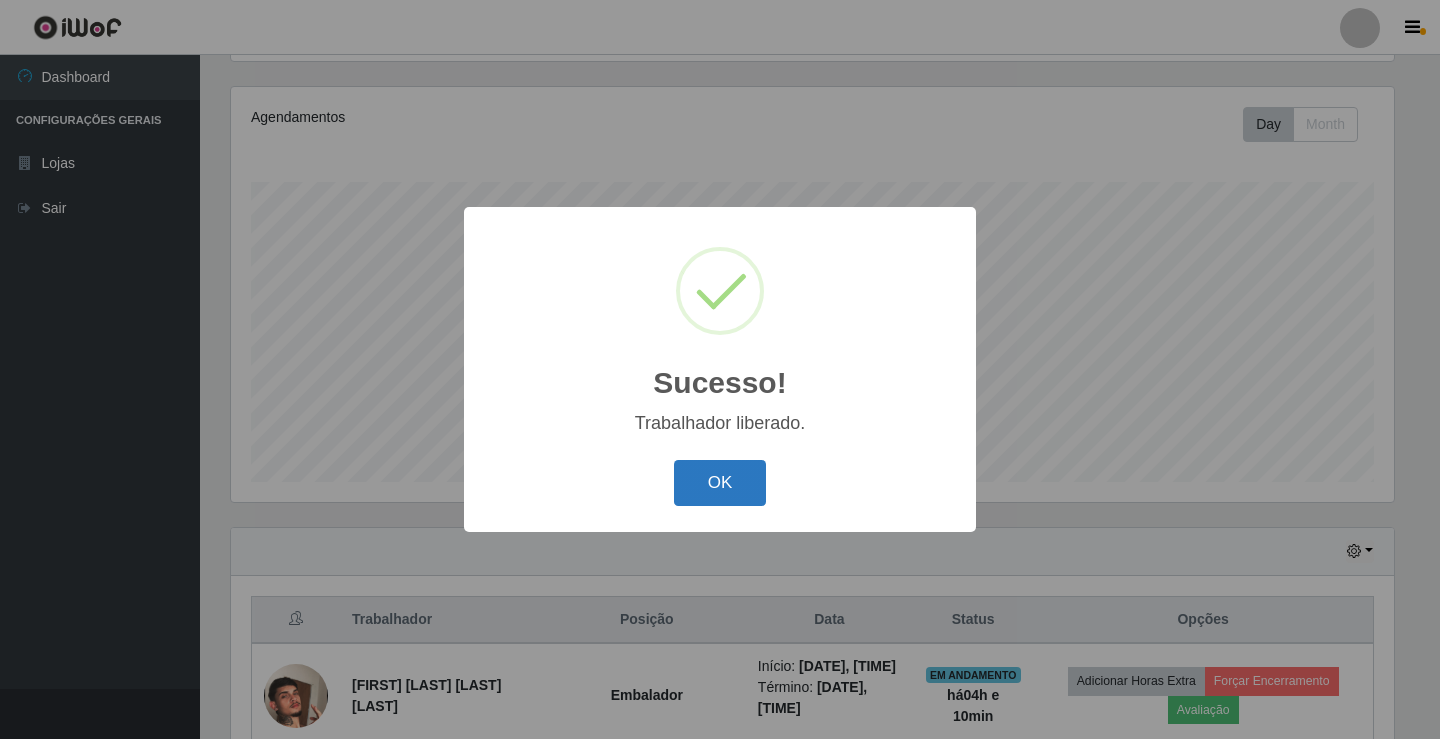 click on "OK" at bounding box center [720, 483] 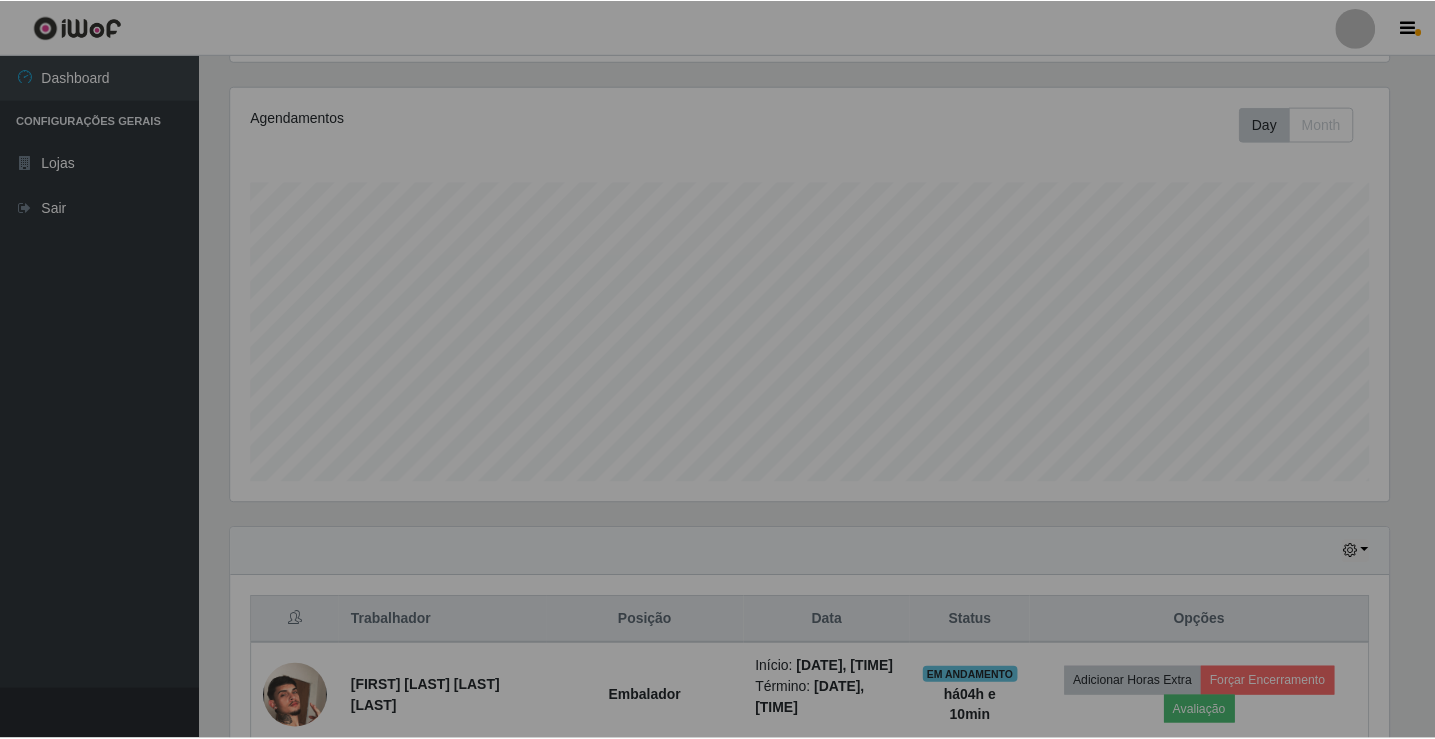 scroll, scrollTop: 999585, scrollLeft: 998827, axis: both 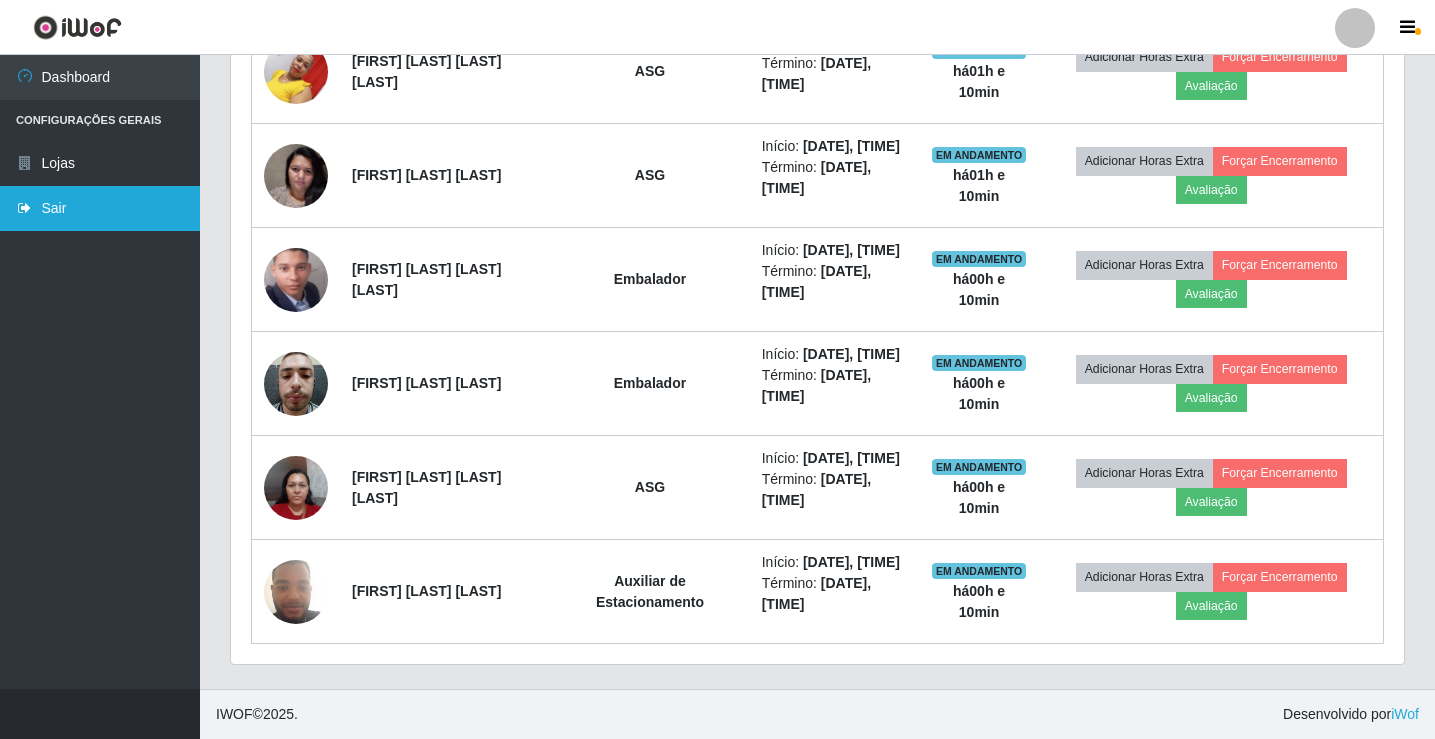 click on "Sair" at bounding box center [100, 208] 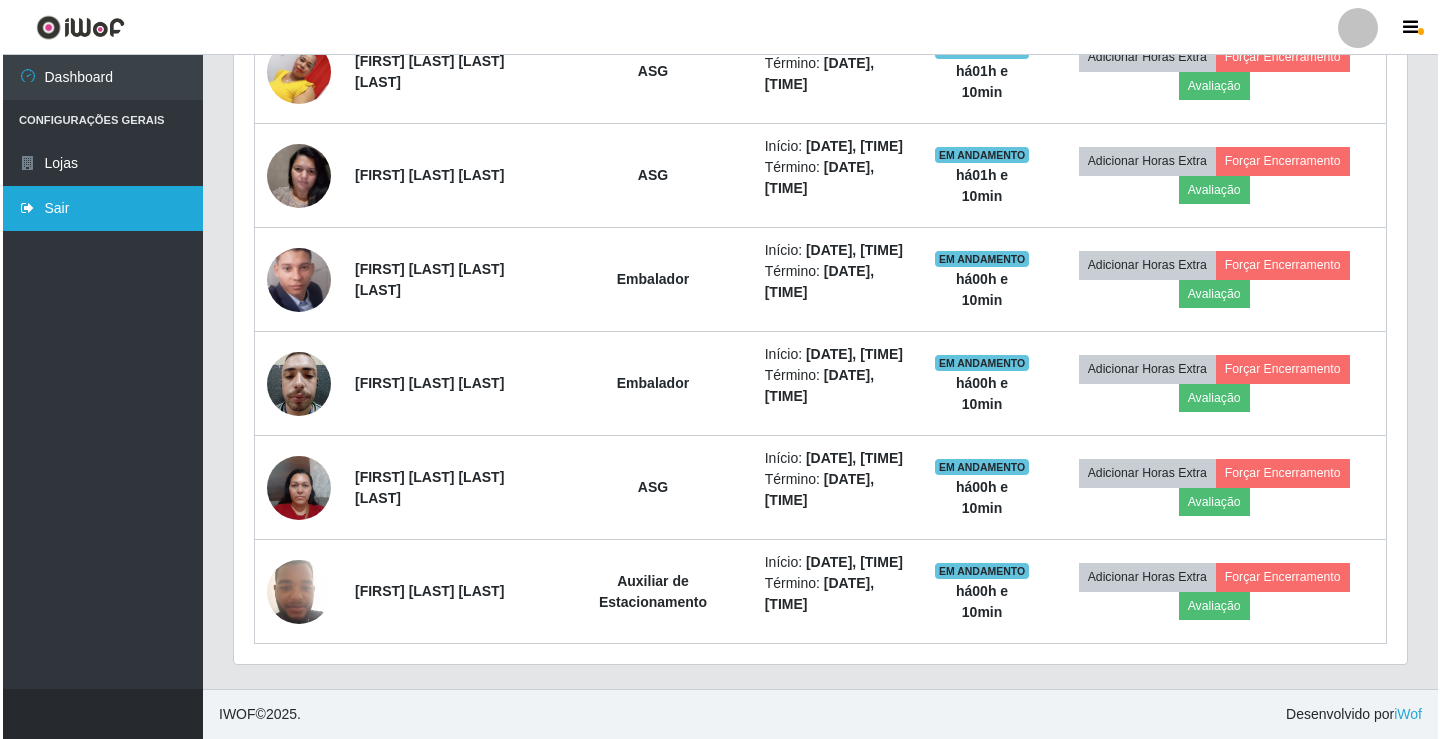 scroll, scrollTop: 0, scrollLeft: 0, axis: both 